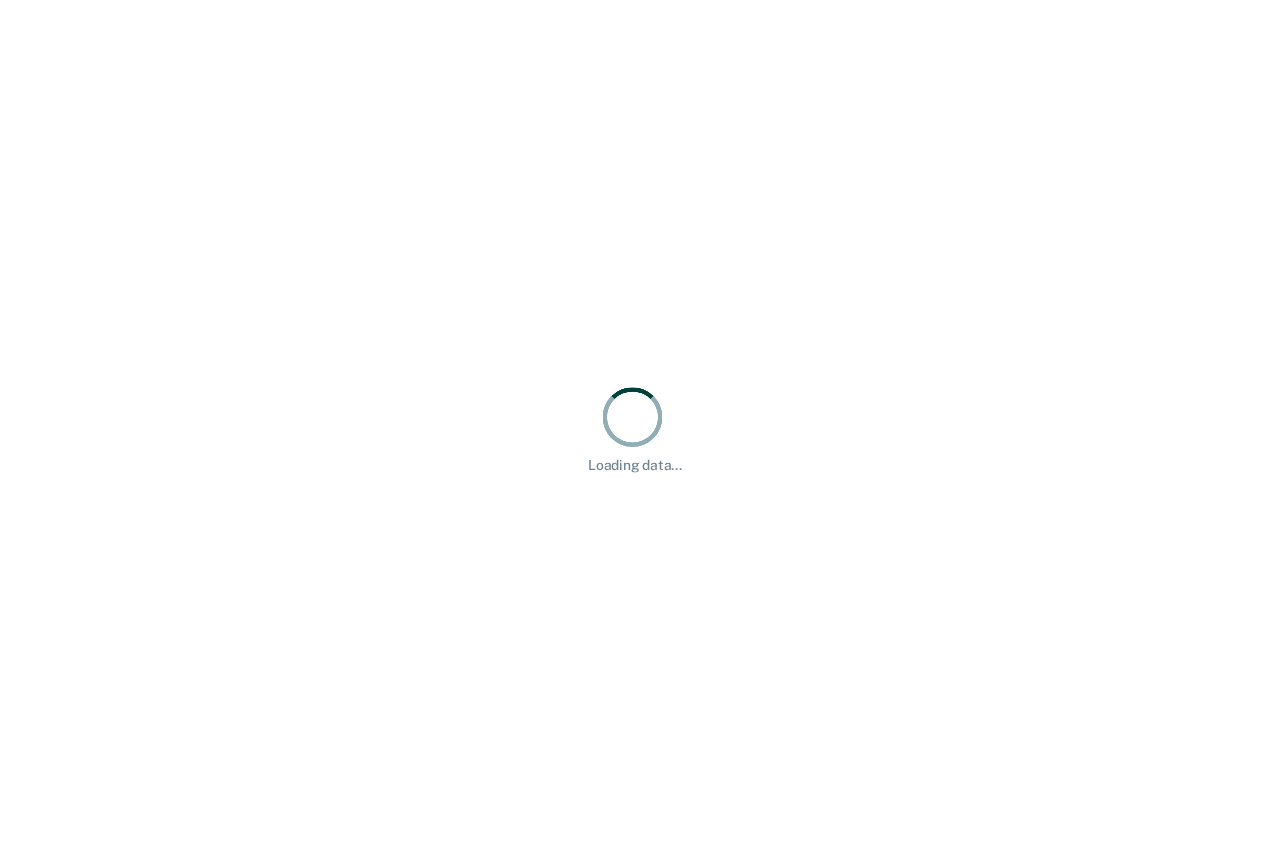 scroll, scrollTop: 0, scrollLeft: 0, axis: both 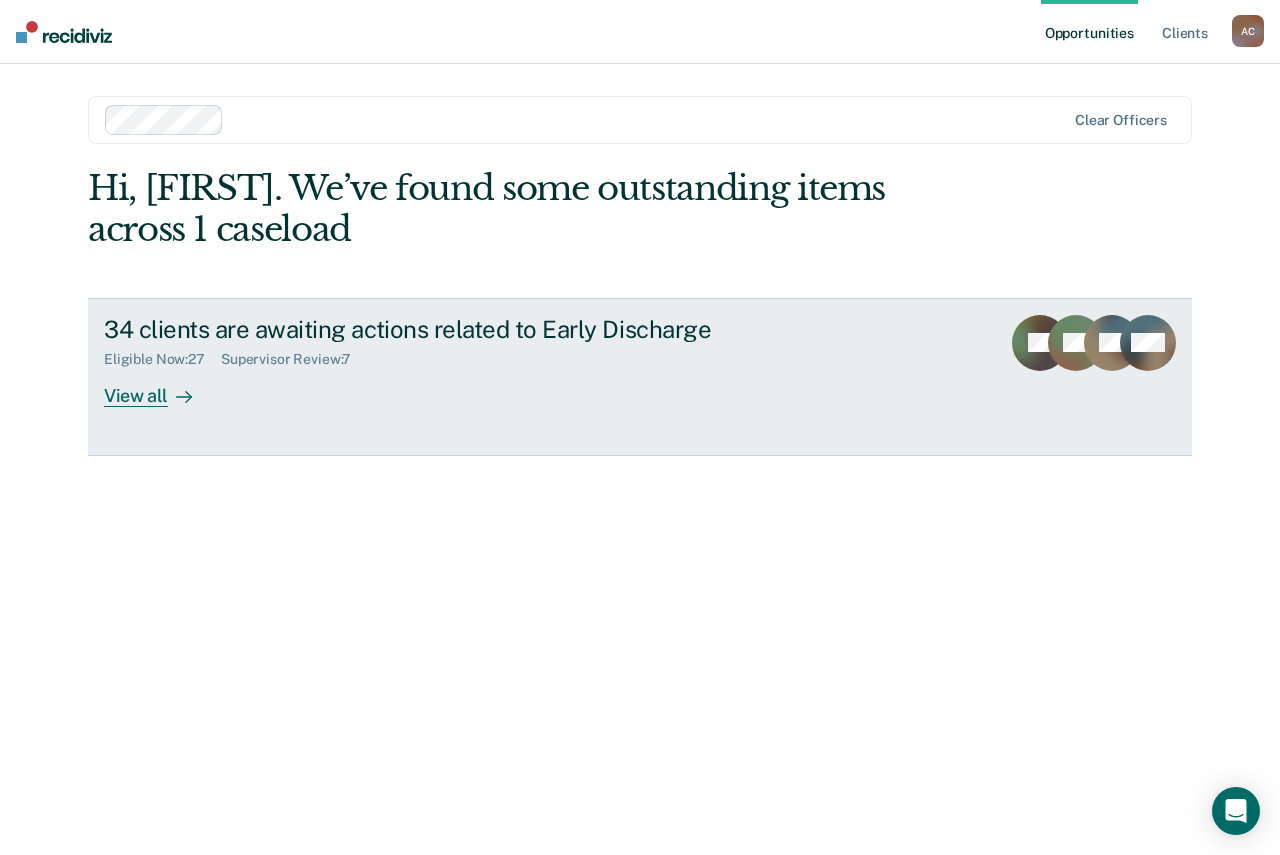 click on "View all" at bounding box center (160, 387) 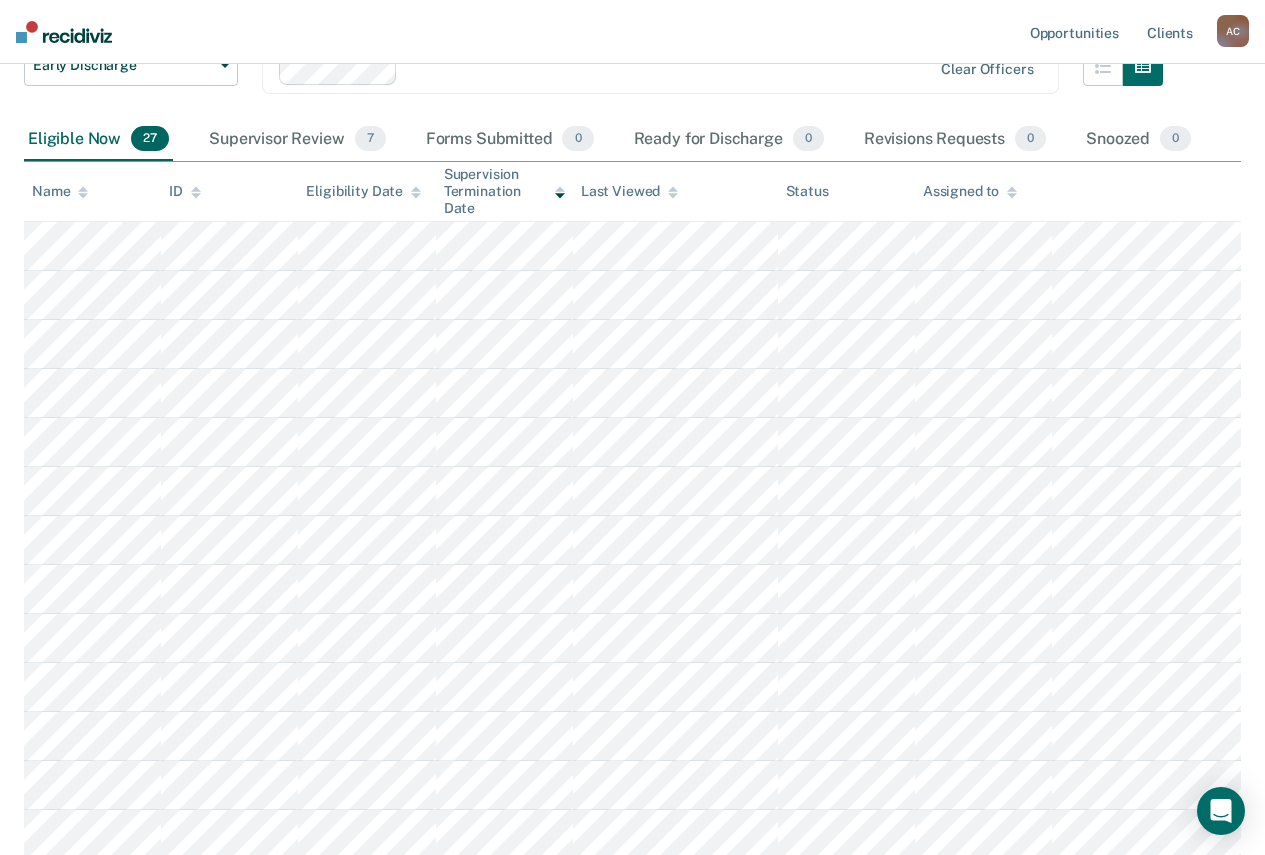 scroll, scrollTop: 200, scrollLeft: 0, axis: vertical 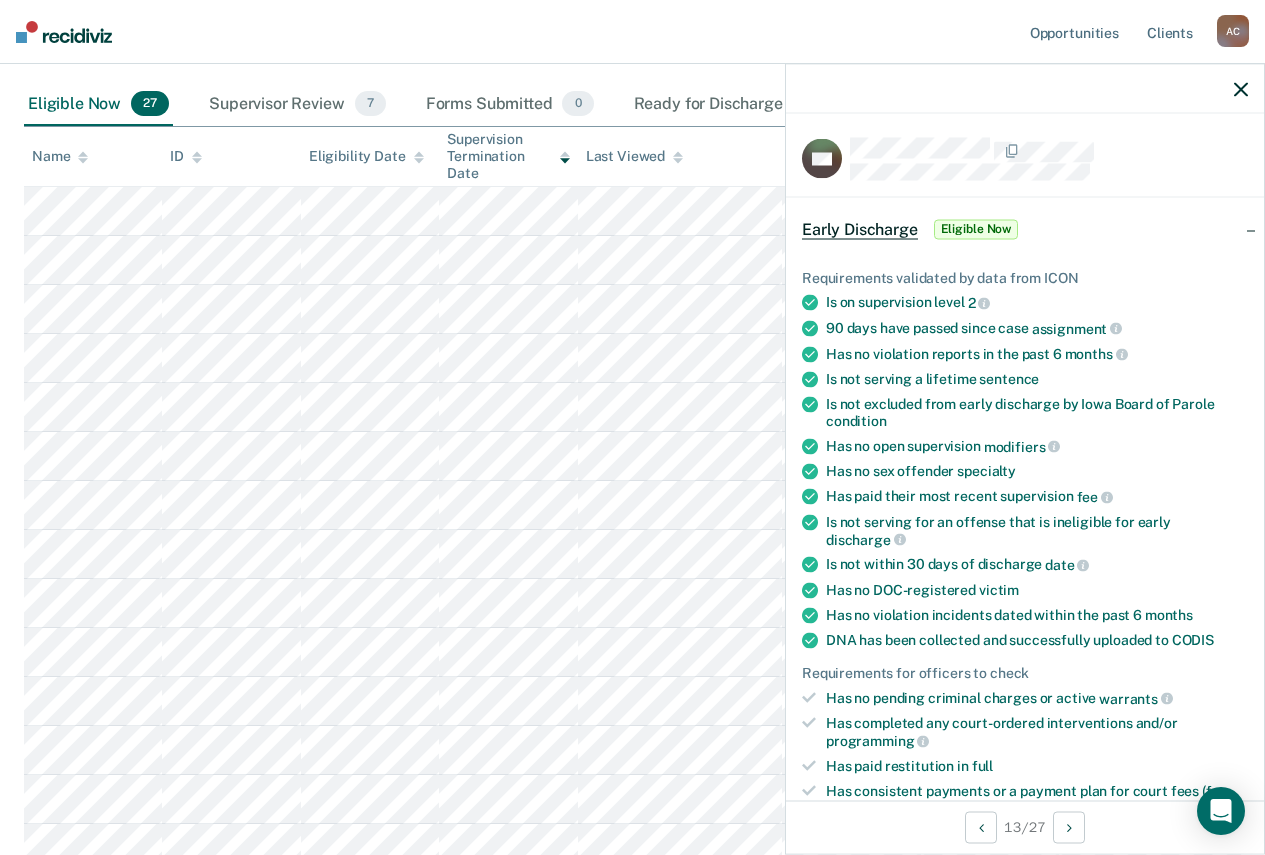 click 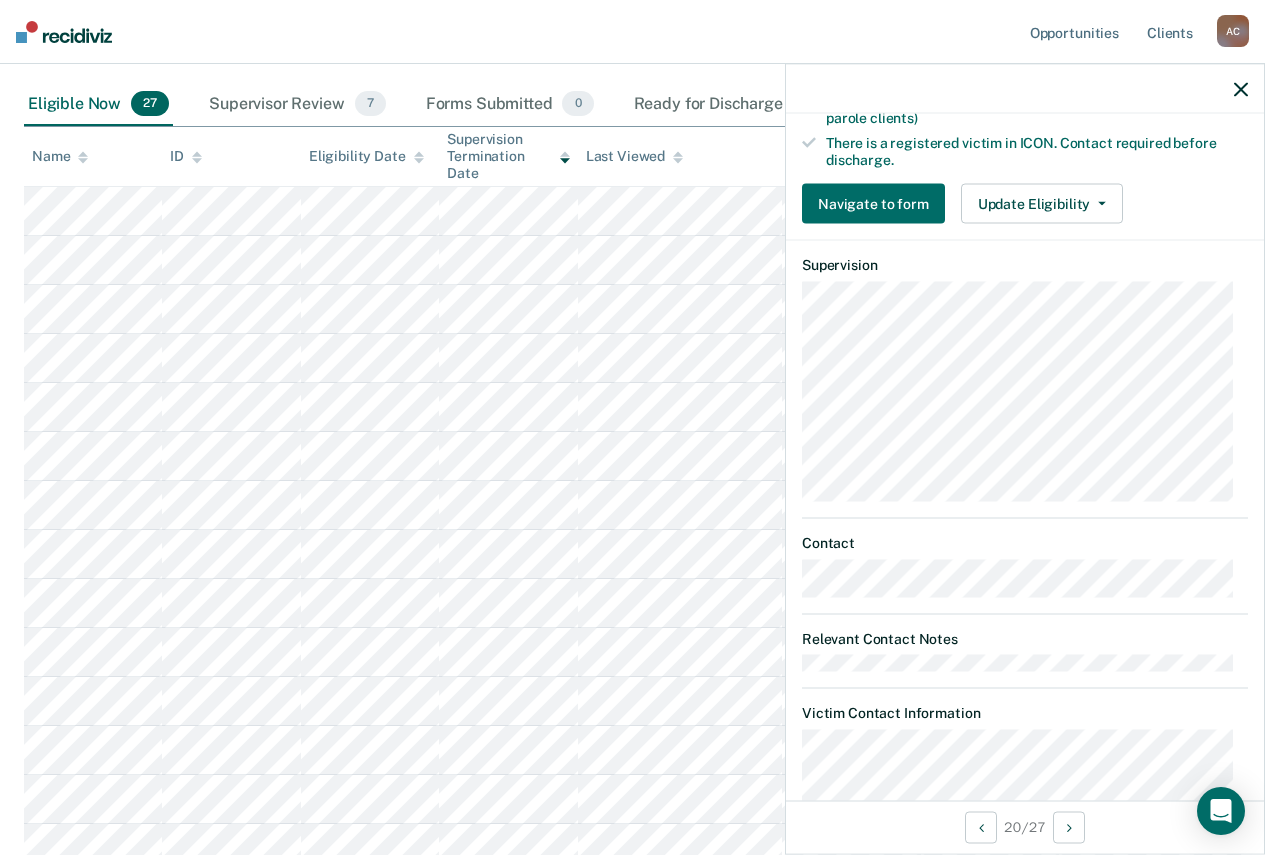 scroll, scrollTop: 689, scrollLeft: 0, axis: vertical 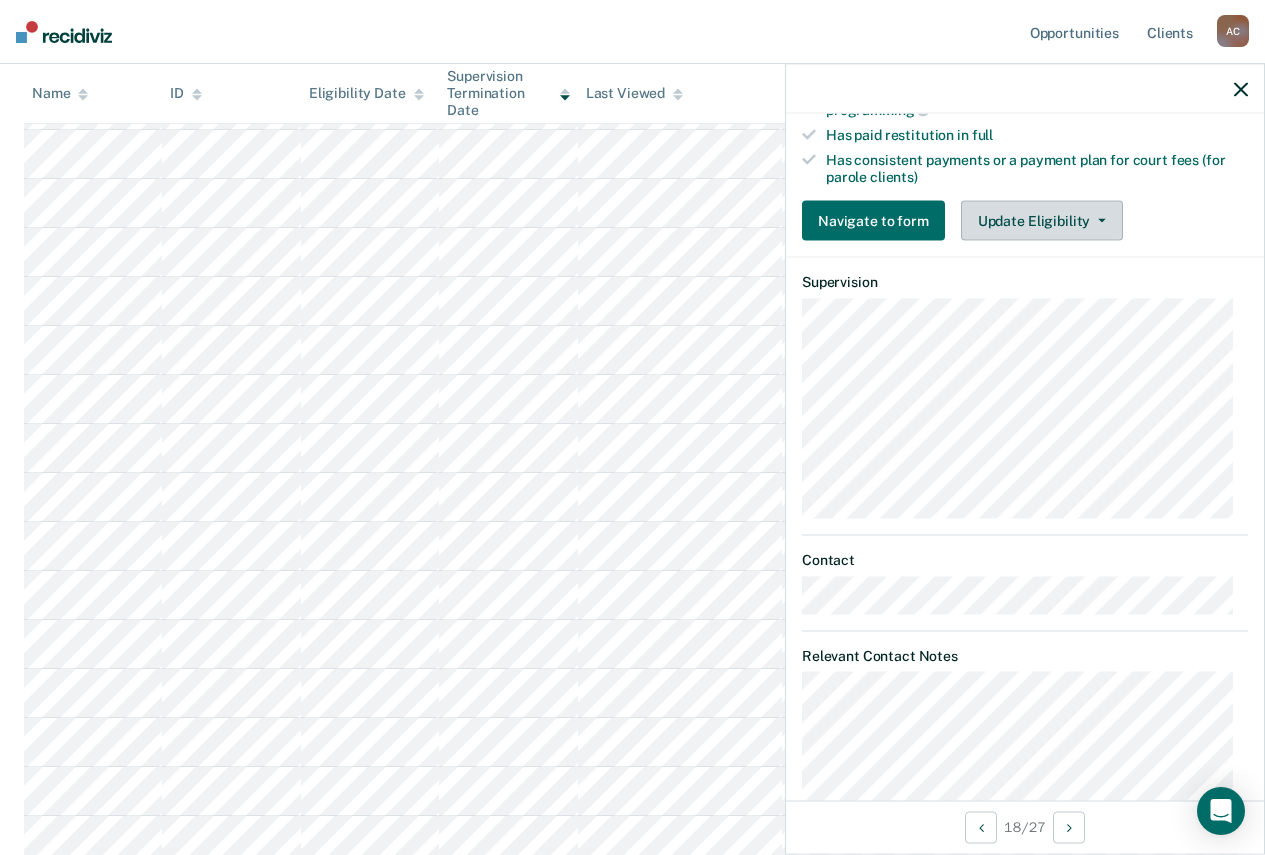 click on "Update Eligibility" at bounding box center (1042, 221) 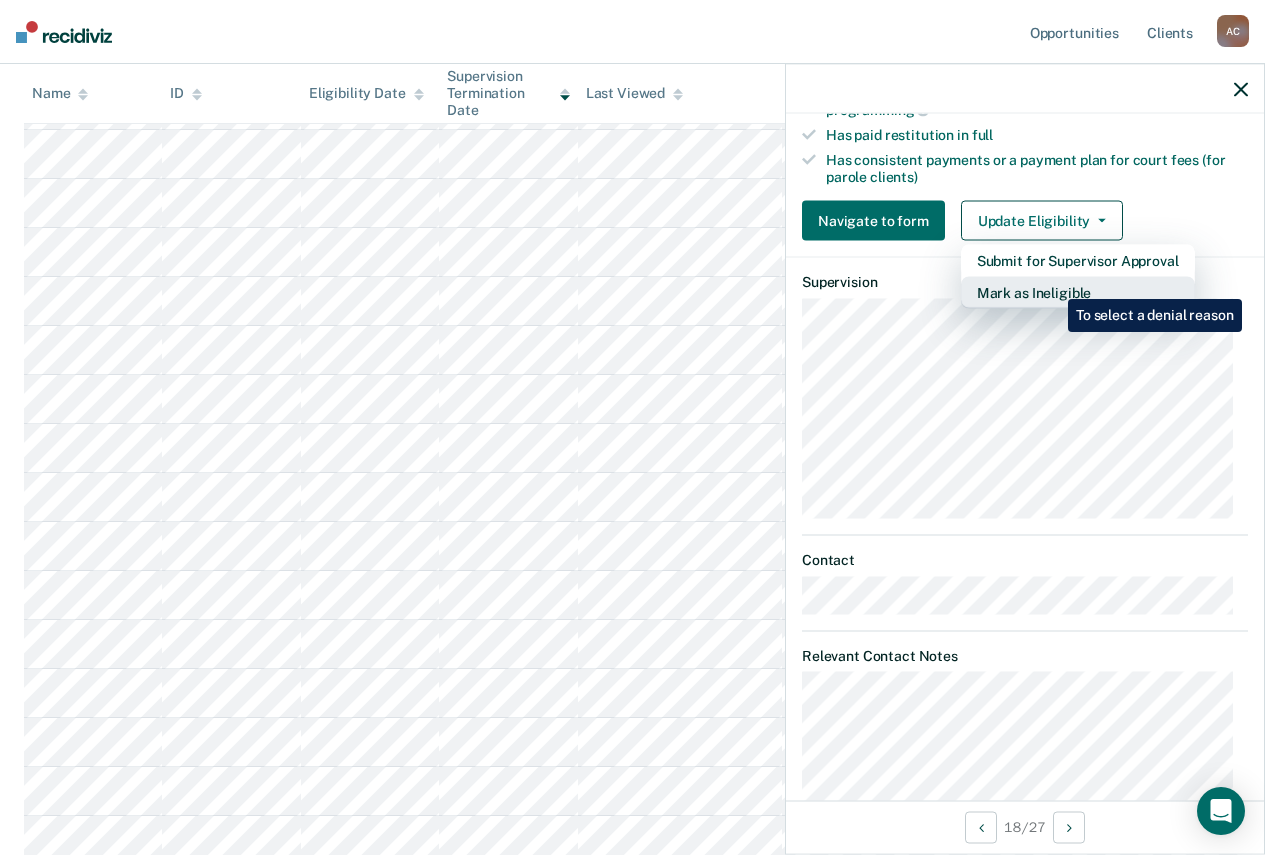 click on "Mark as Ineligible" at bounding box center [1078, 293] 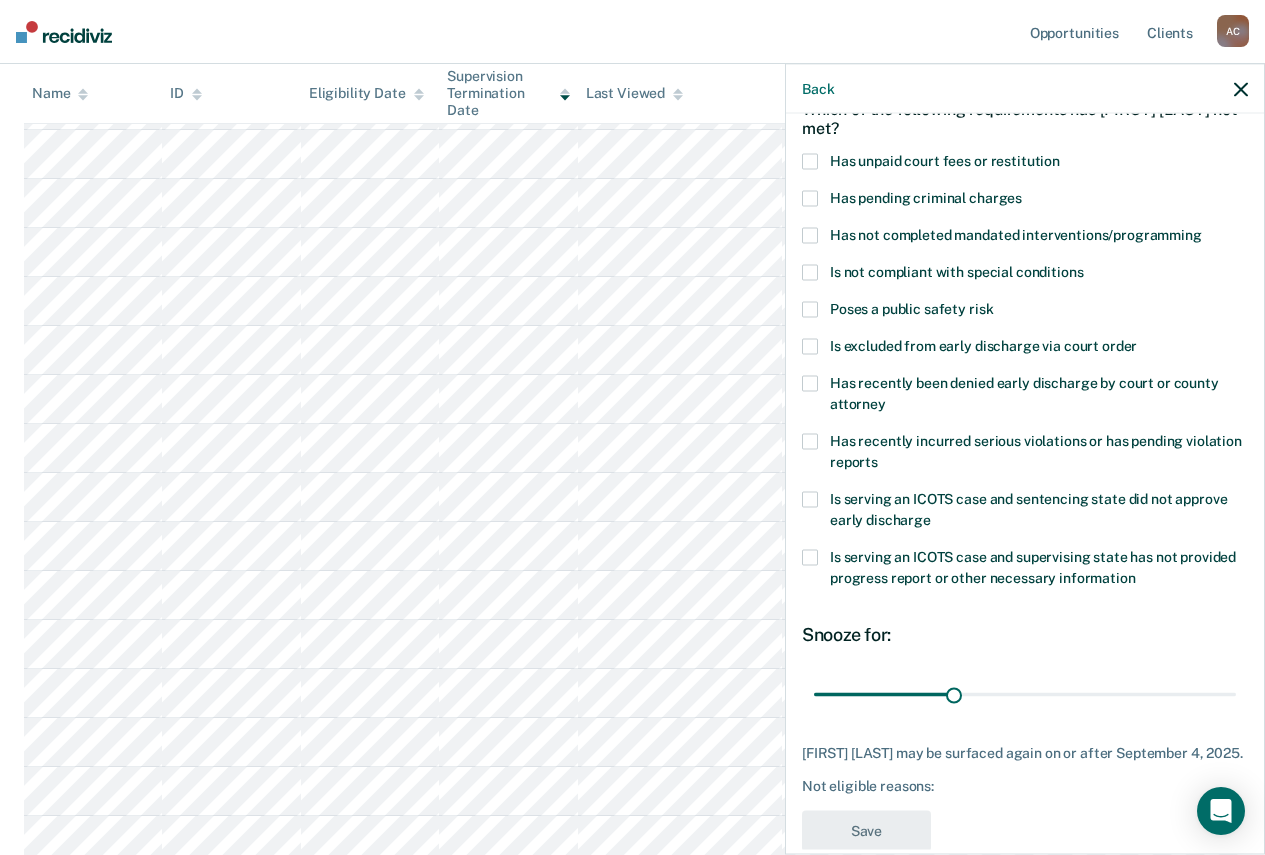 scroll, scrollTop: 148, scrollLeft: 0, axis: vertical 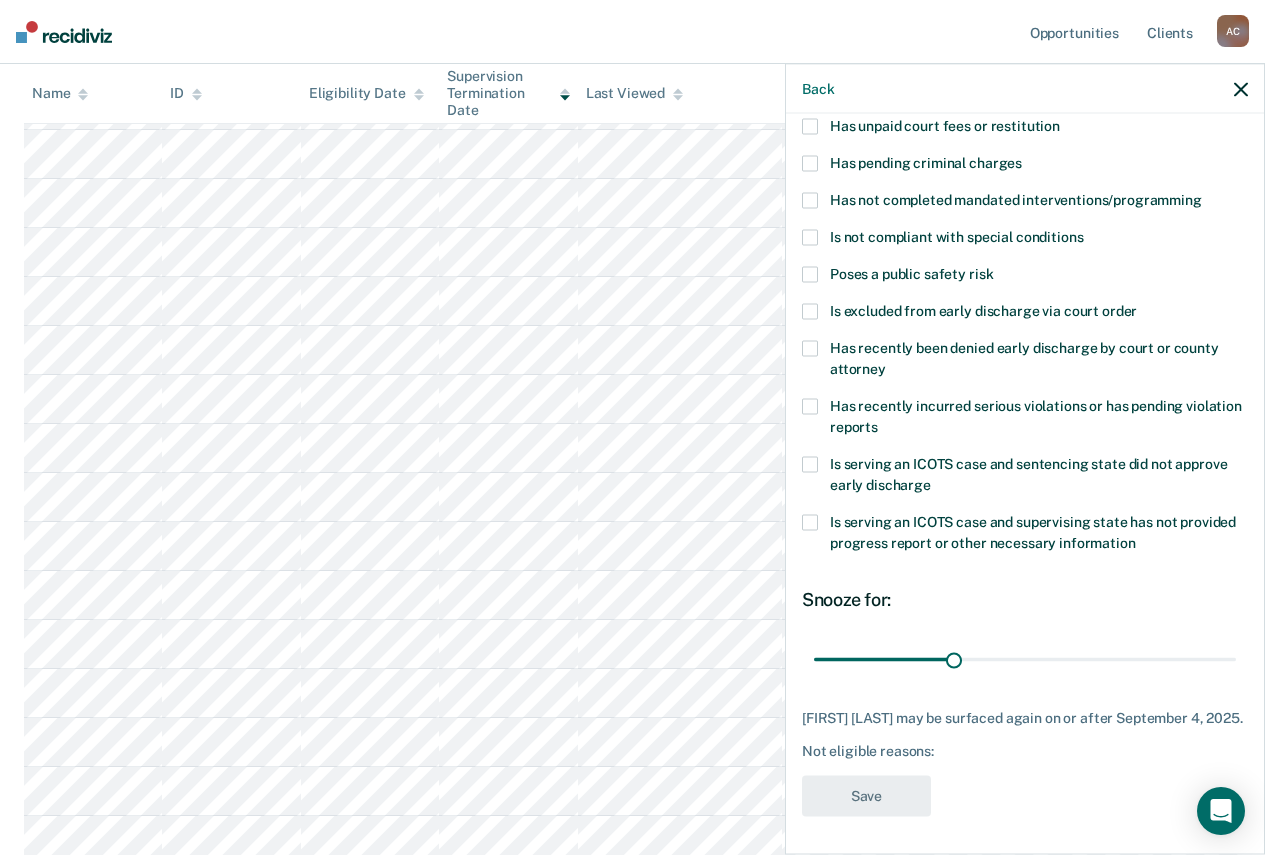 click on "Has recently incurred serious violations or has pending violation reports" at bounding box center (1025, 420) 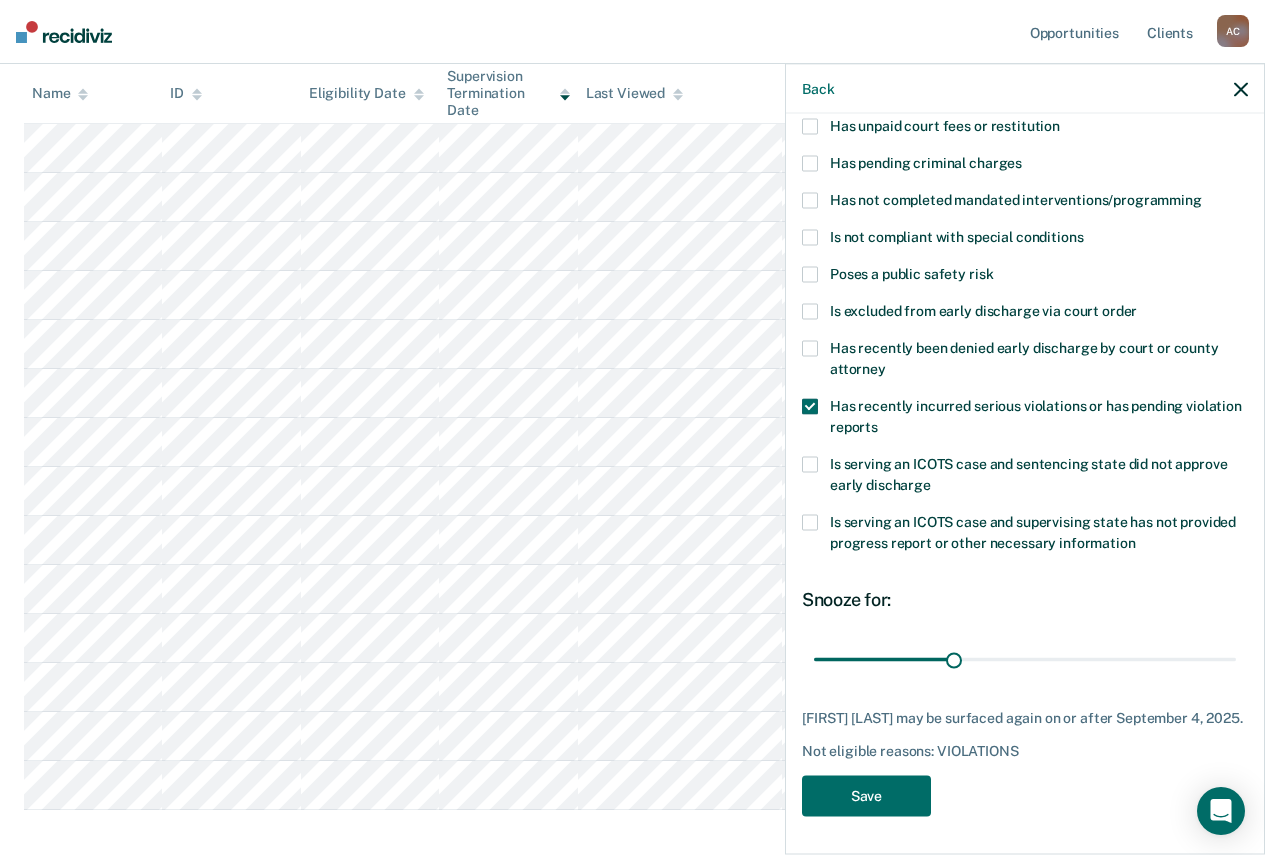 scroll, scrollTop: 999, scrollLeft: 0, axis: vertical 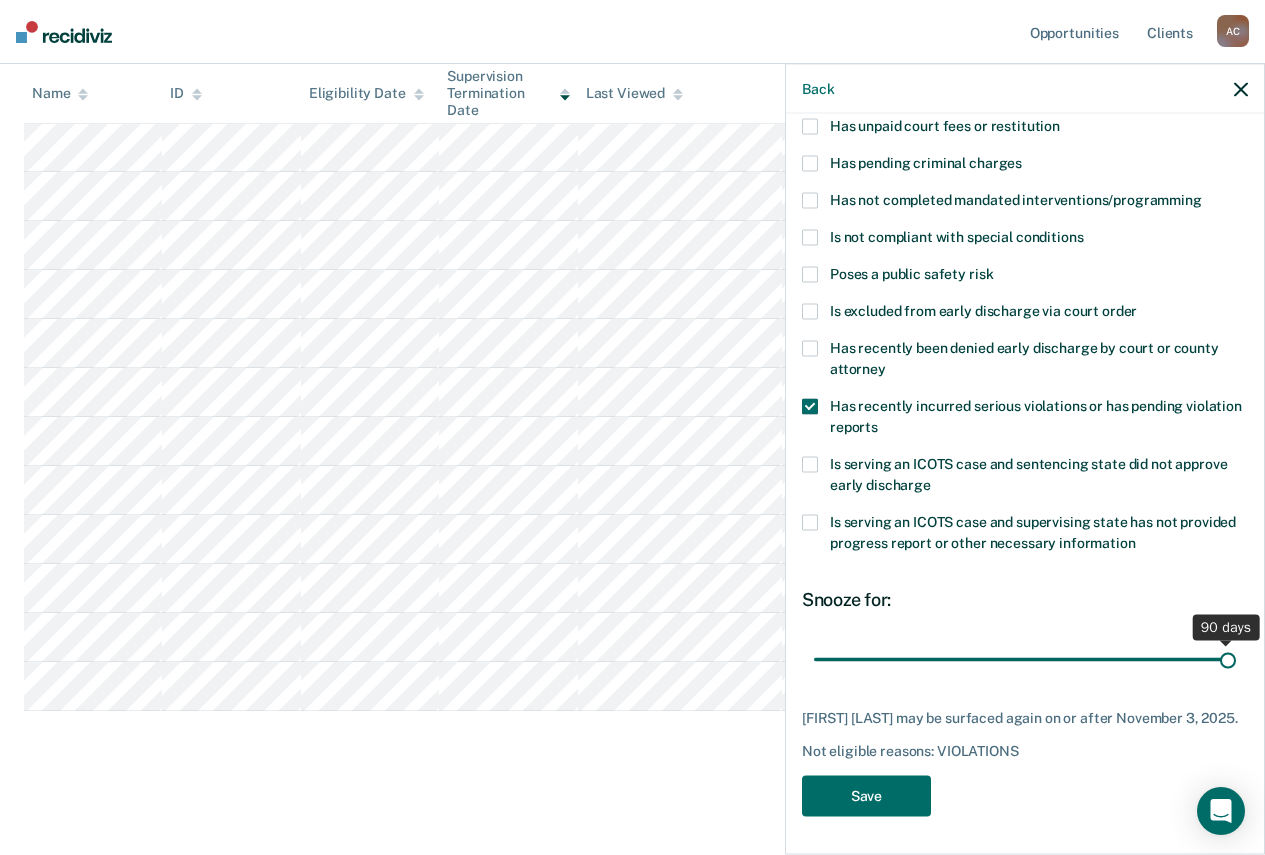 drag, startPoint x: 943, startPoint y: 654, endPoint x: 1225, endPoint y: 642, distance: 282.25522 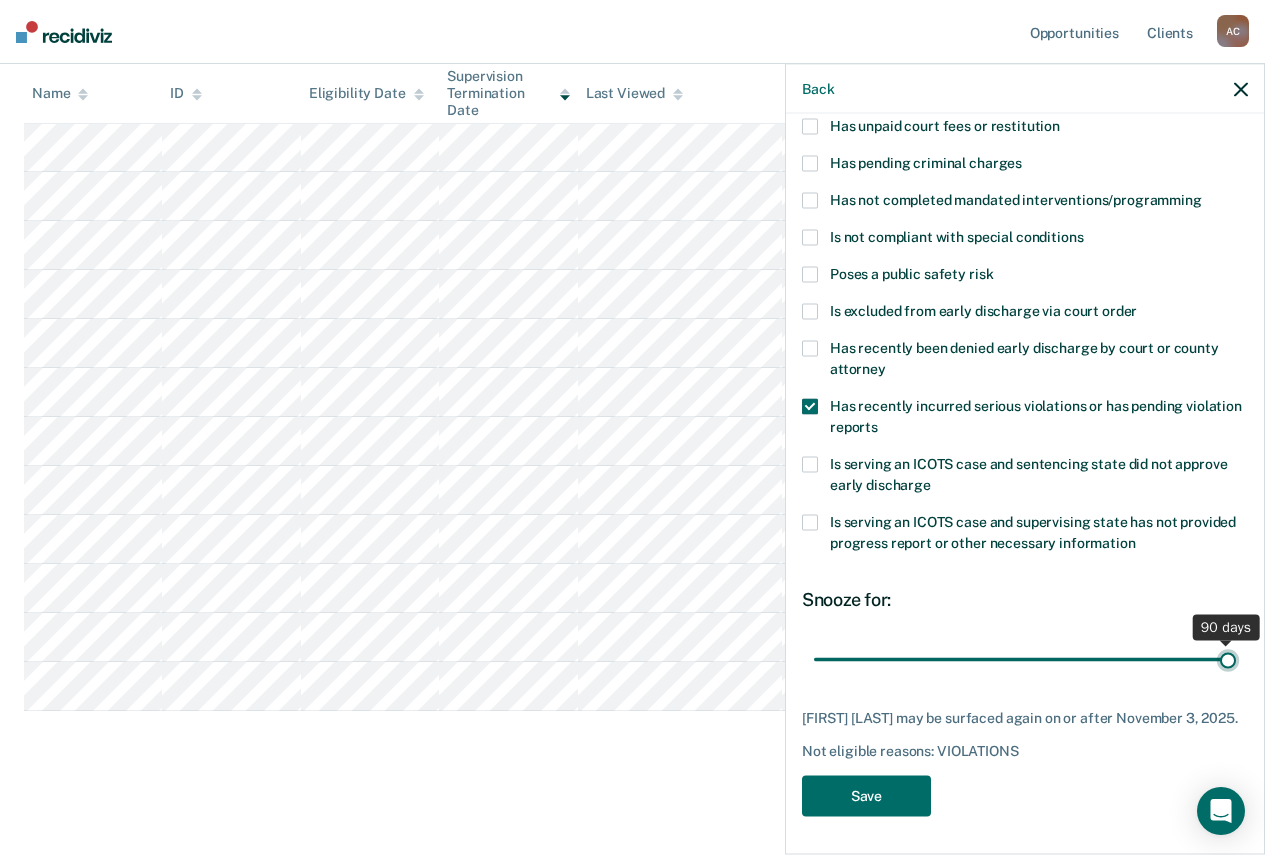 type on "90" 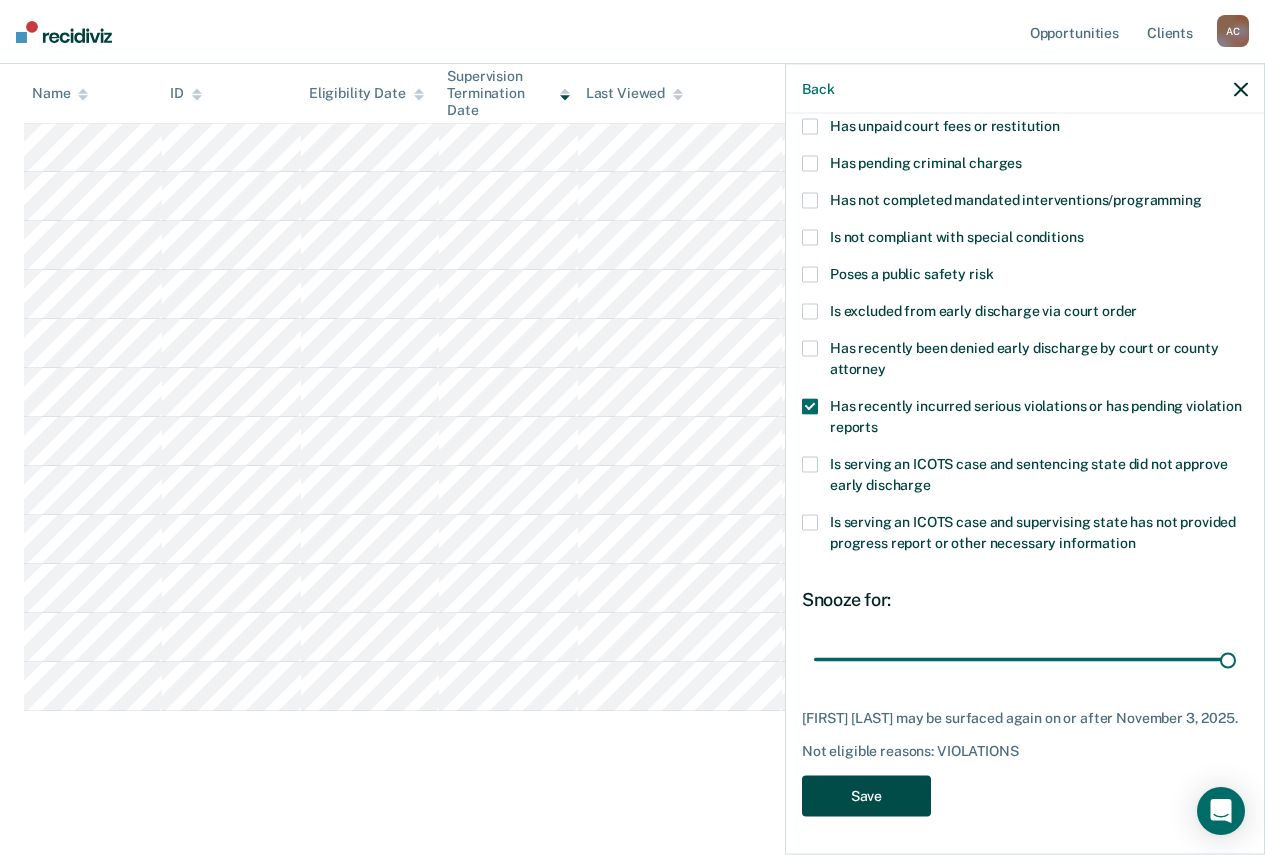 click on "Save" at bounding box center (866, 796) 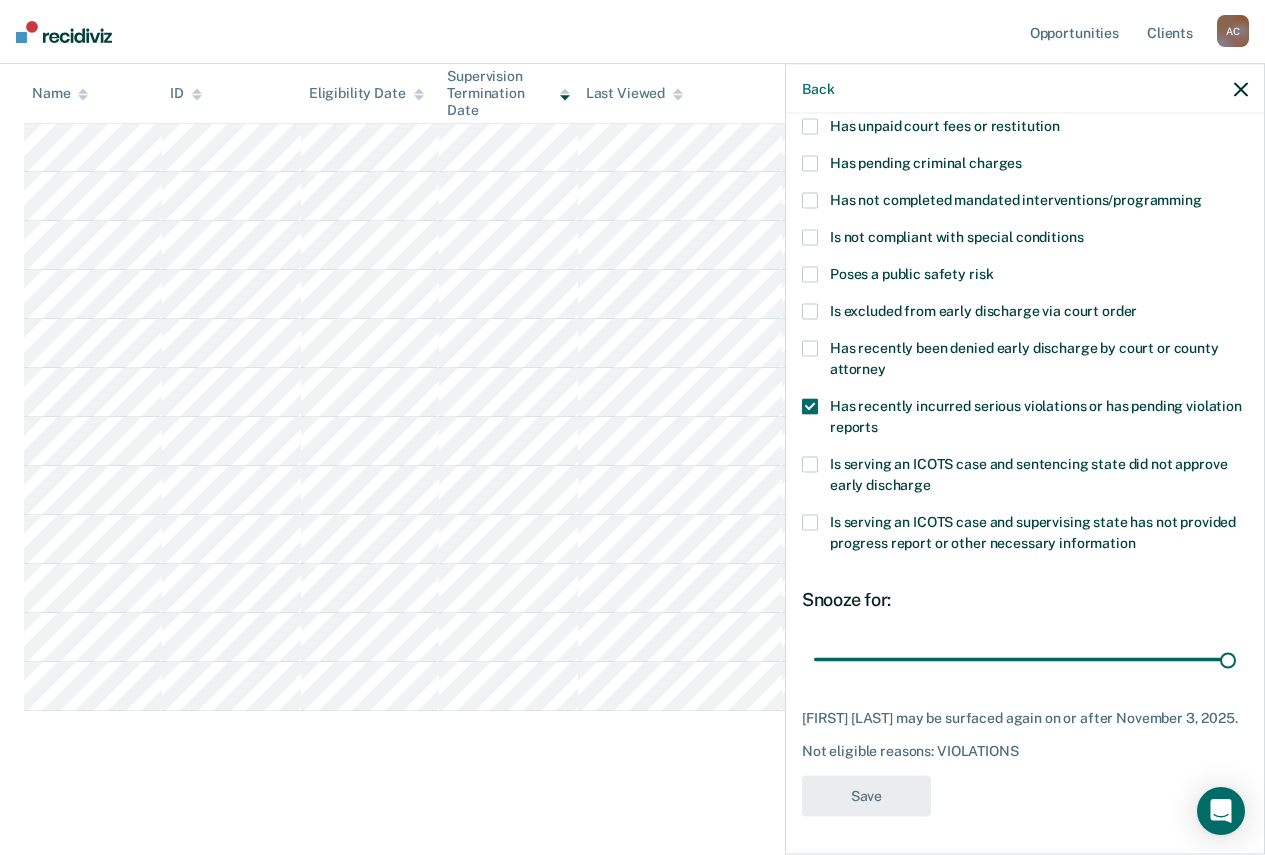 scroll, scrollTop: 460, scrollLeft: 0, axis: vertical 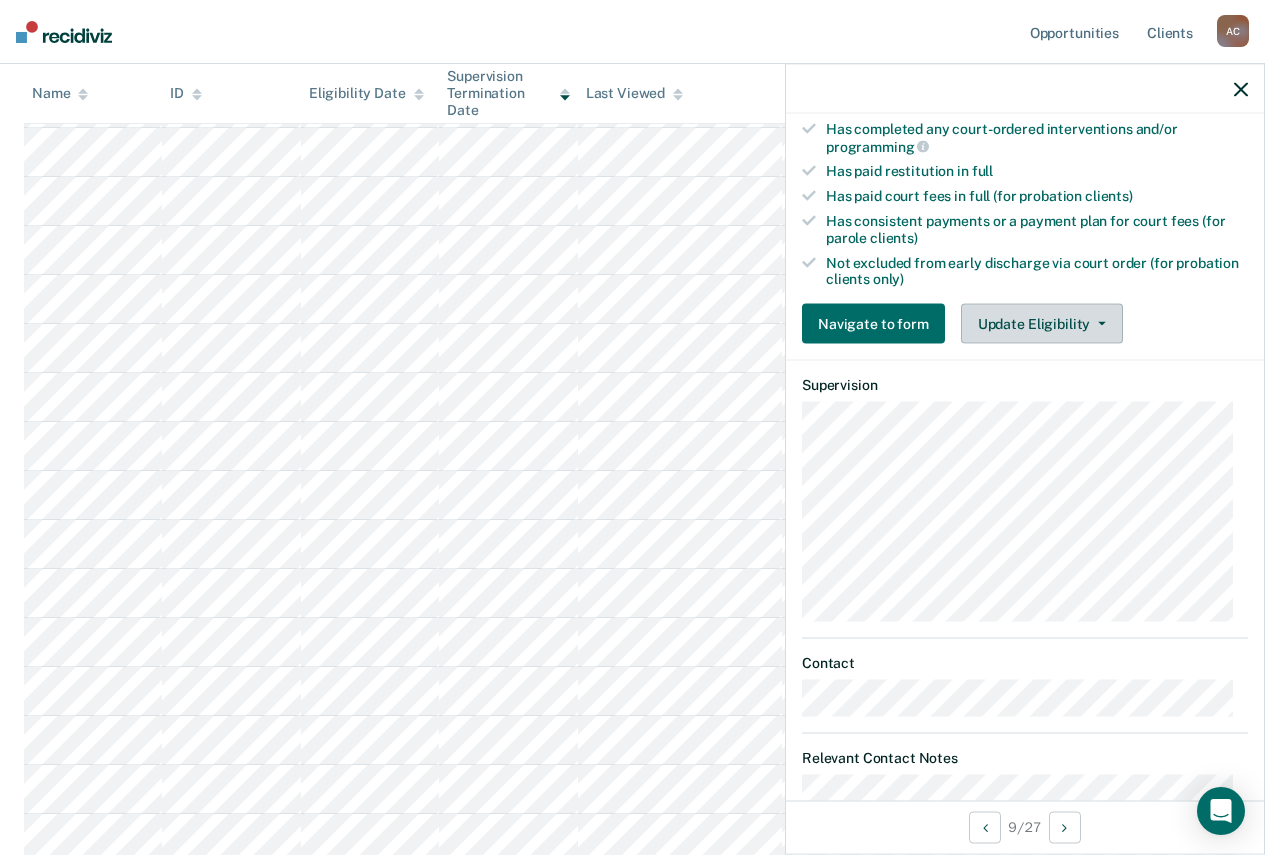 click on "Update Eligibility" at bounding box center (1042, 324) 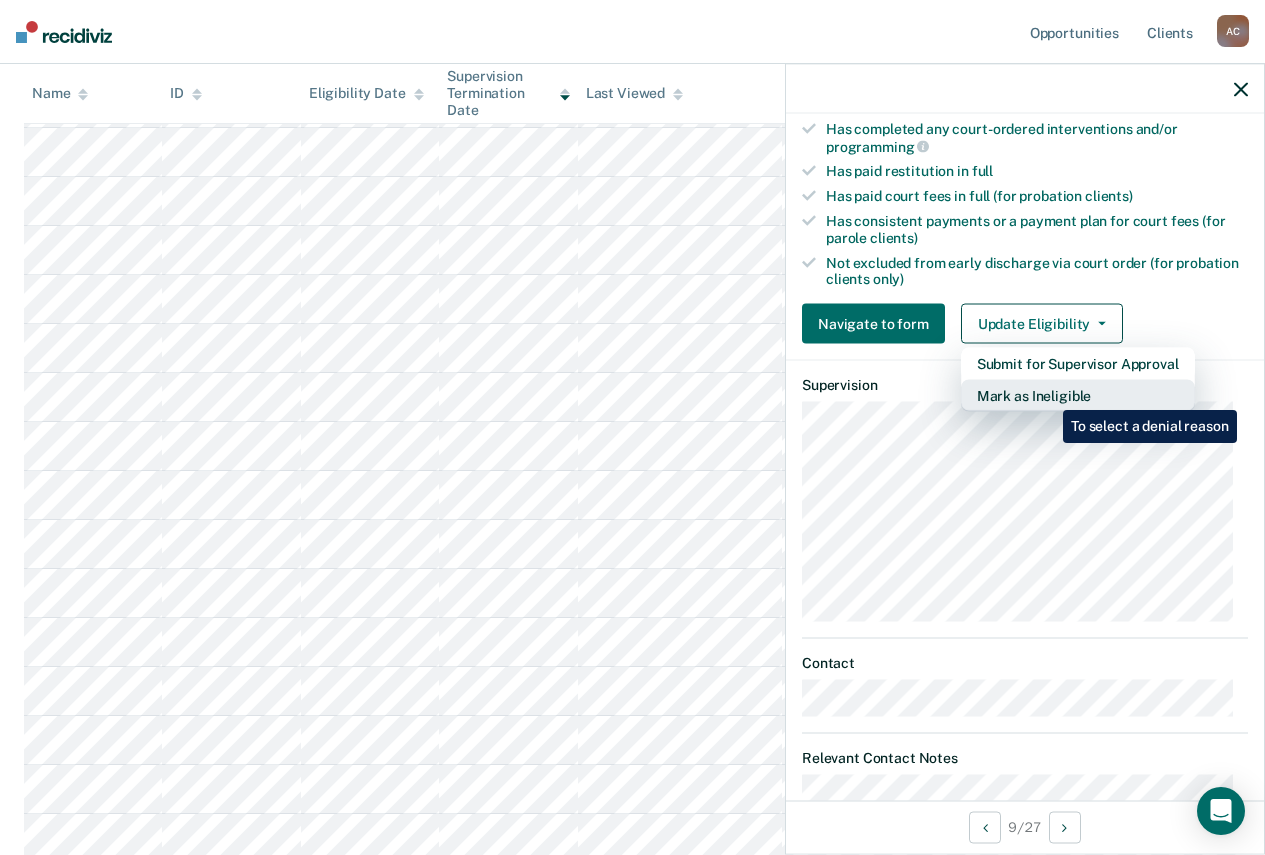 click on "Mark as Ineligible" at bounding box center [1078, 396] 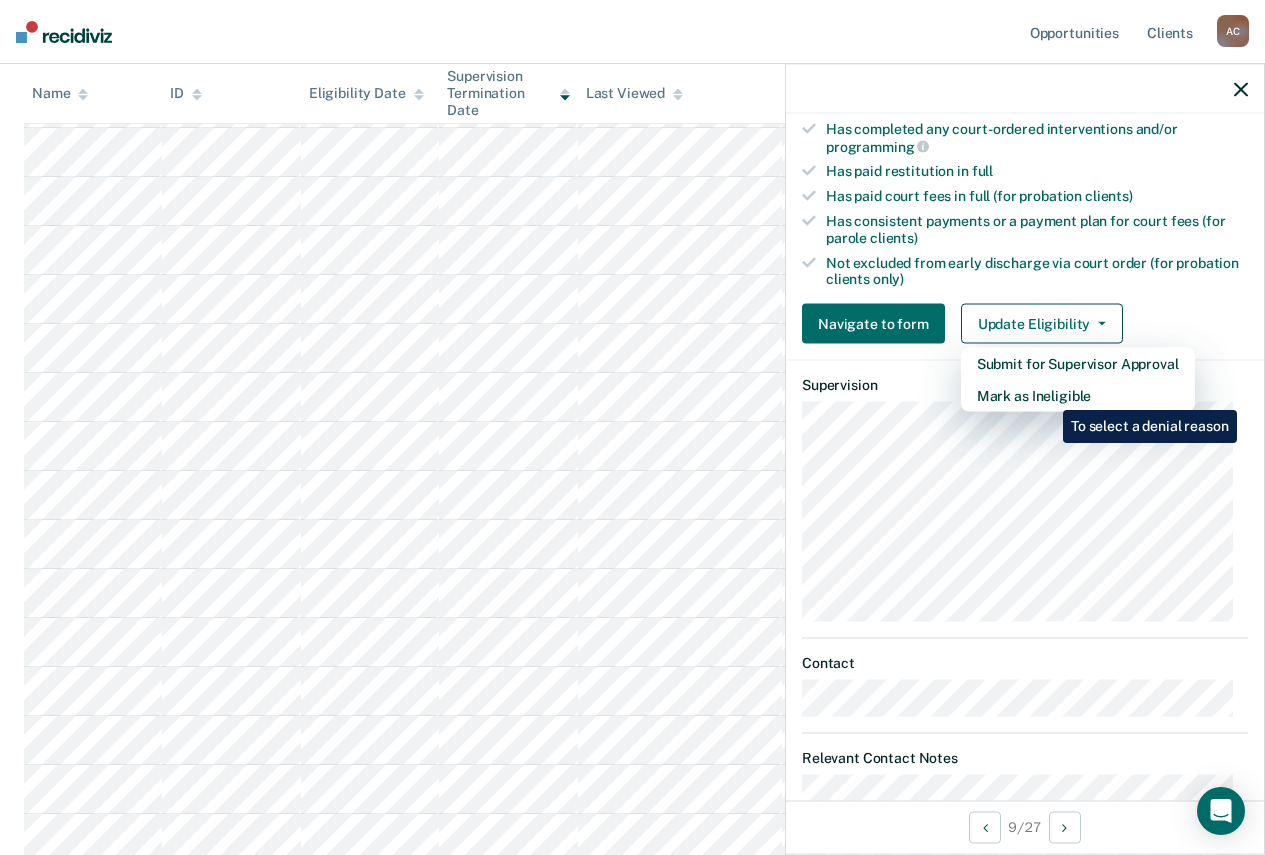 scroll, scrollTop: 165, scrollLeft: 0, axis: vertical 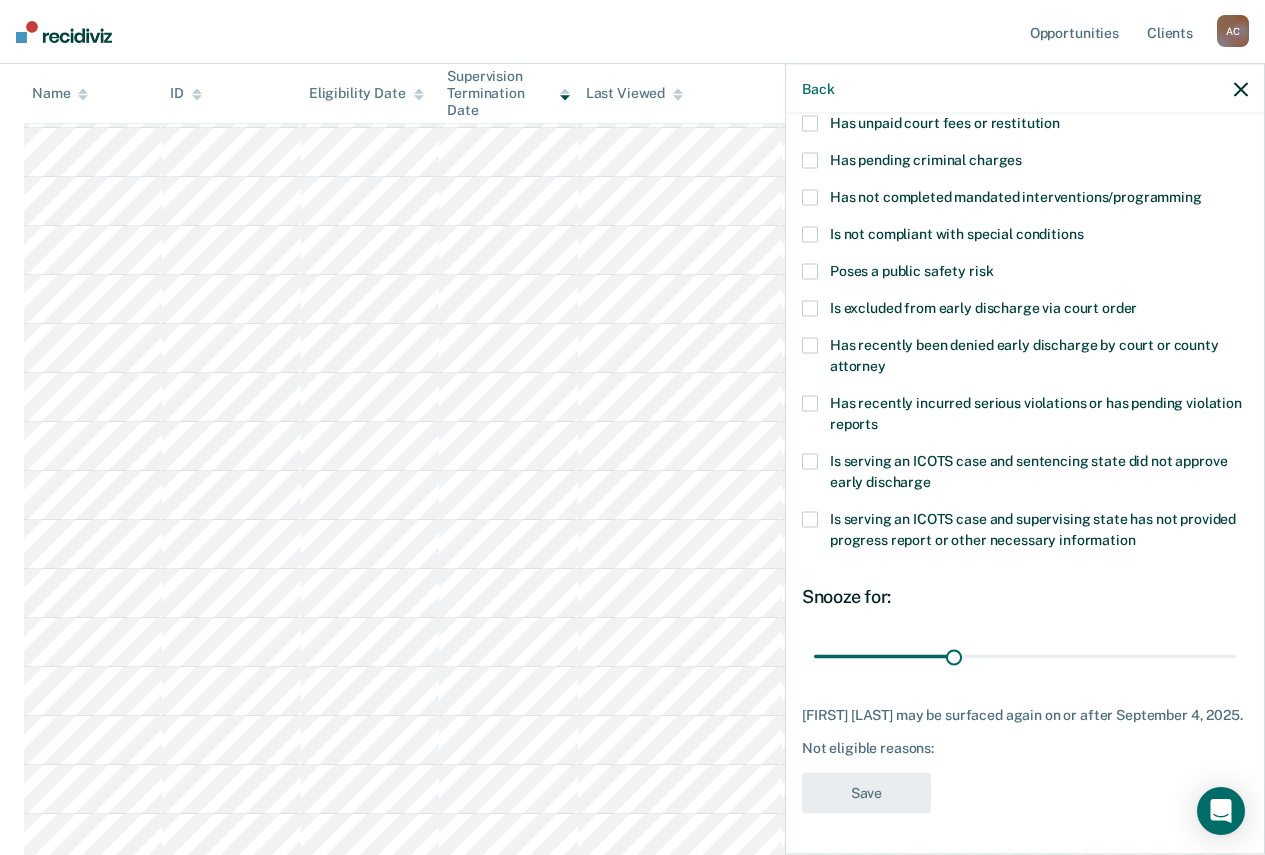 click at bounding box center [810, 404] 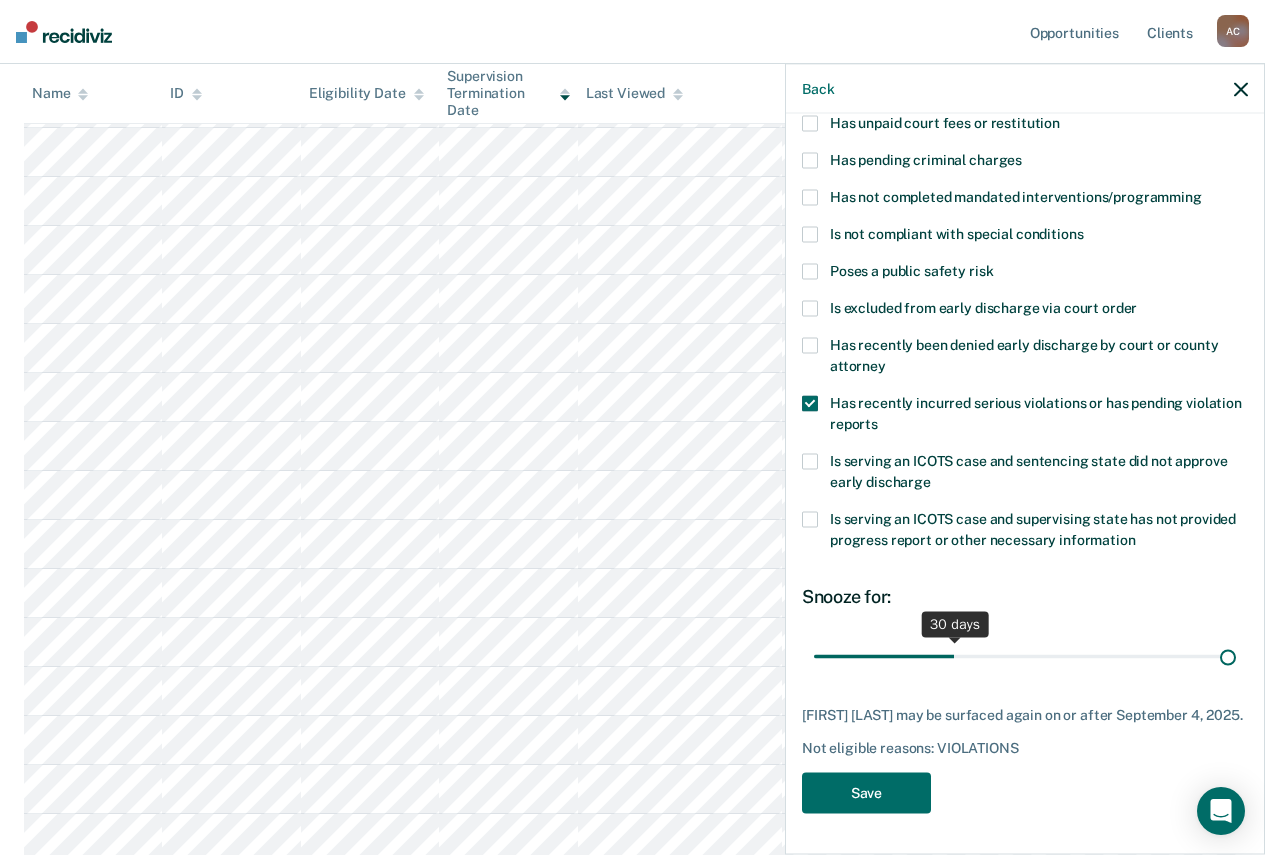 scroll, scrollTop: 165, scrollLeft: 0, axis: vertical 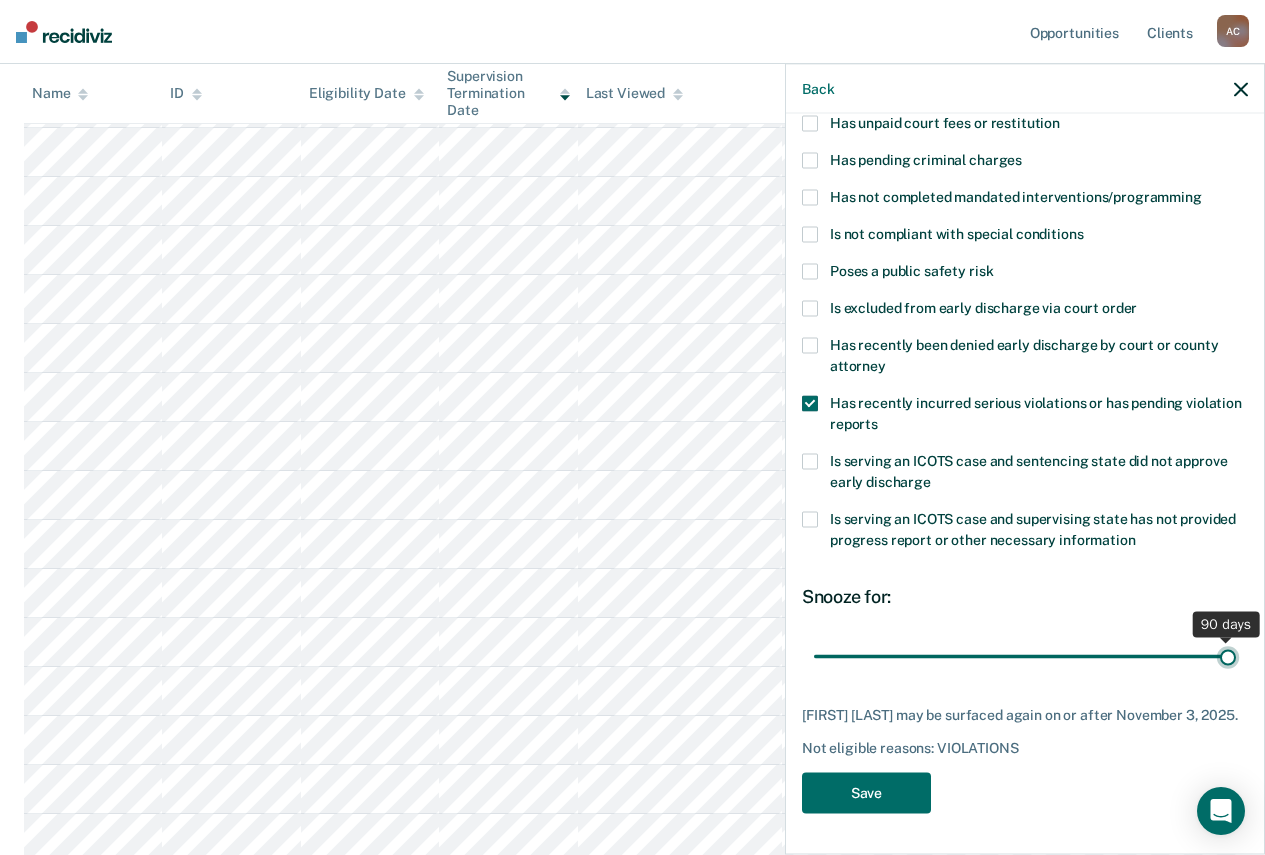 drag, startPoint x: 950, startPoint y: 642, endPoint x: 1279, endPoint y: 612, distance: 330.36496 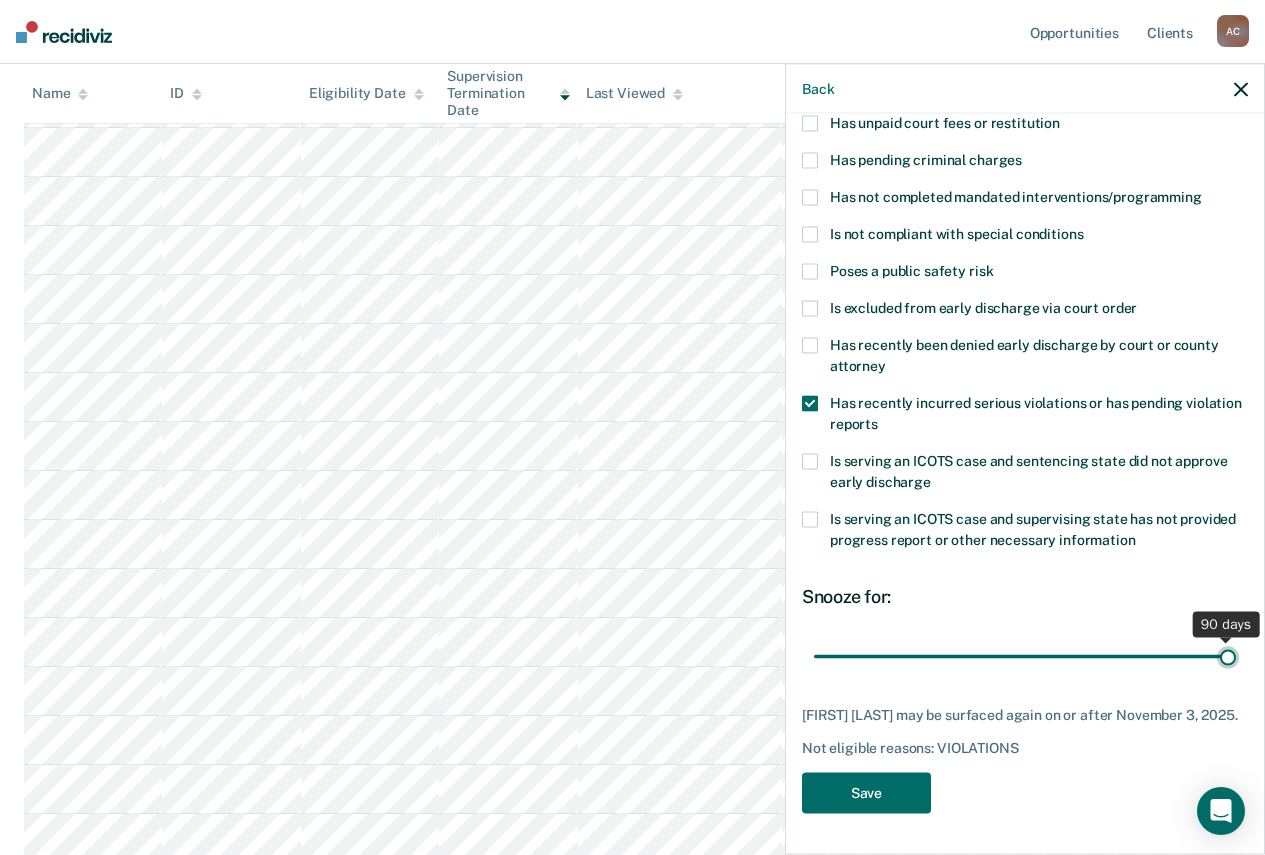 type on "90" 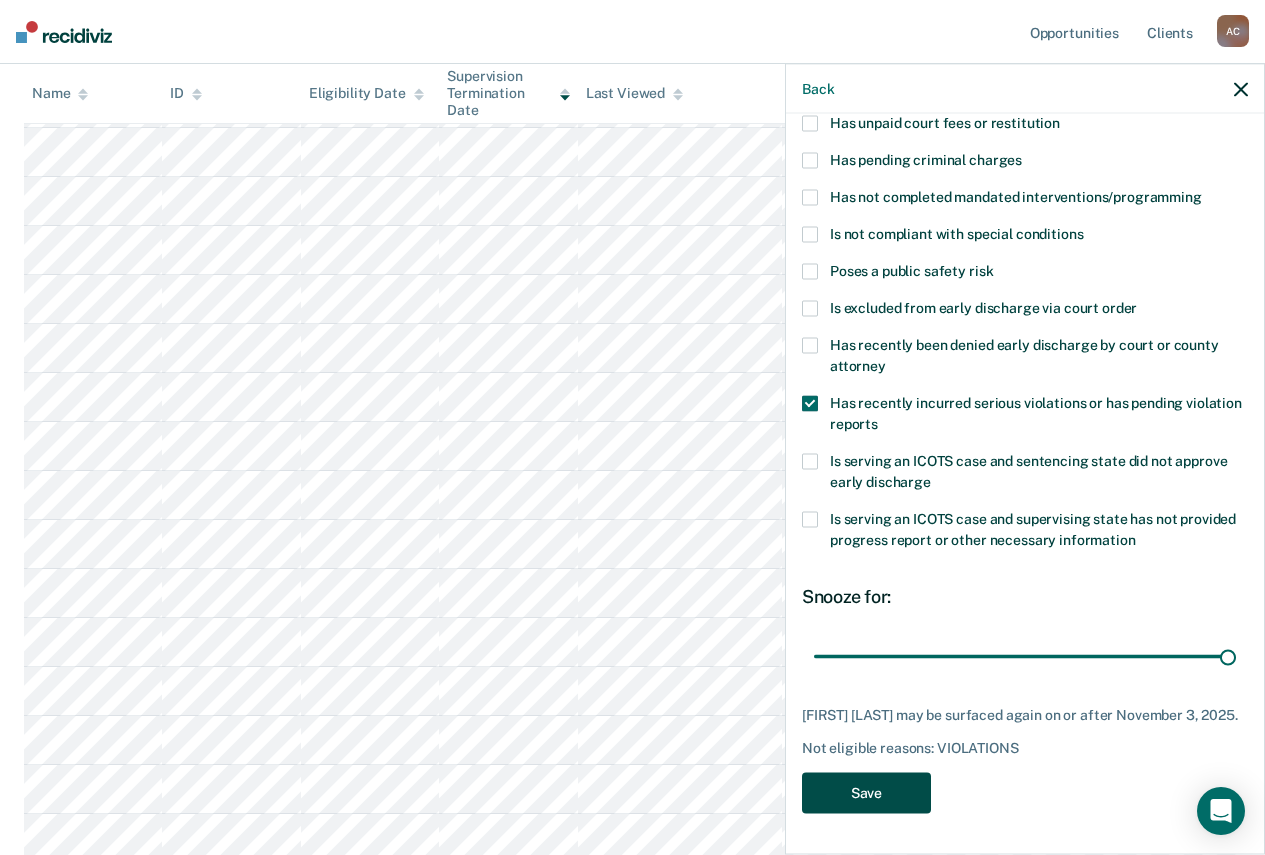 click on "Save" at bounding box center [866, 793] 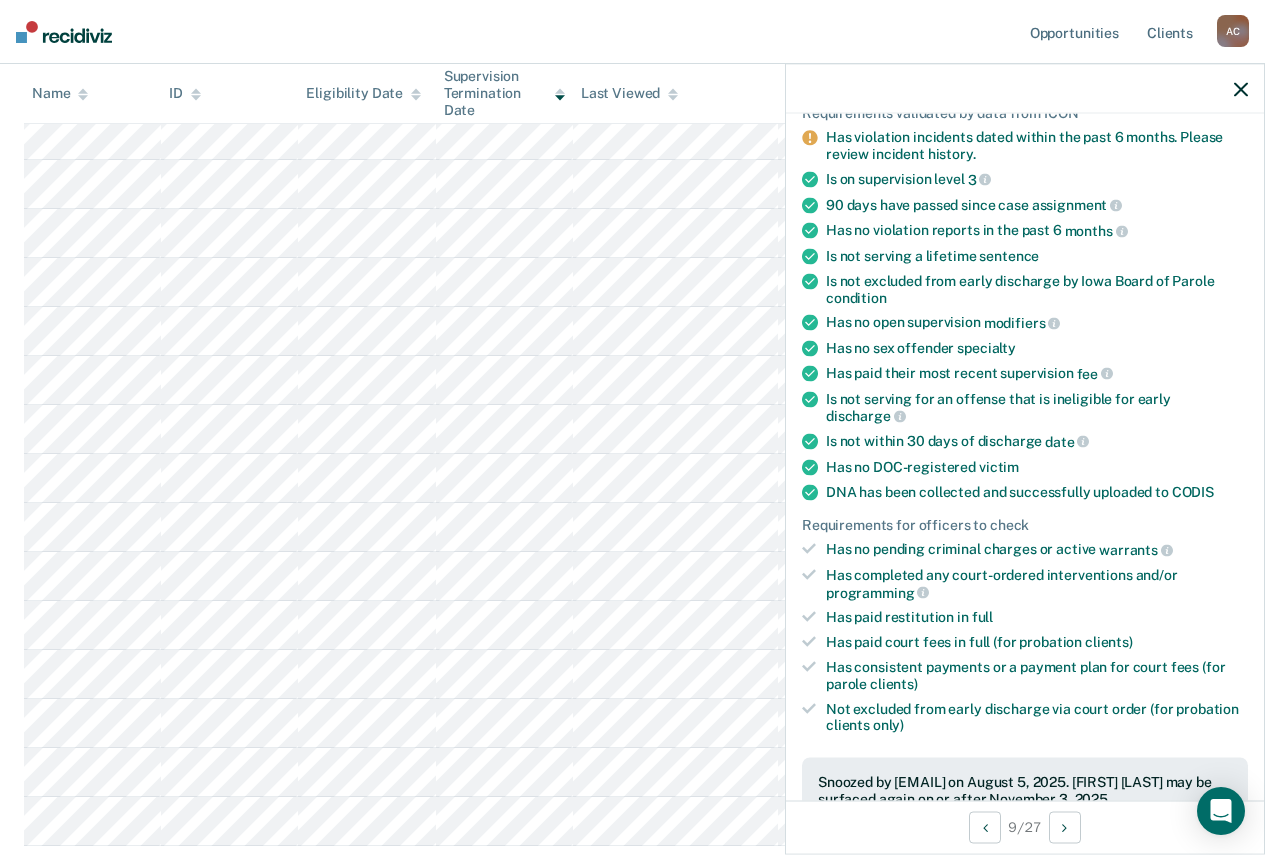 scroll, scrollTop: 800, scrollLeft: 0, axis: vertical 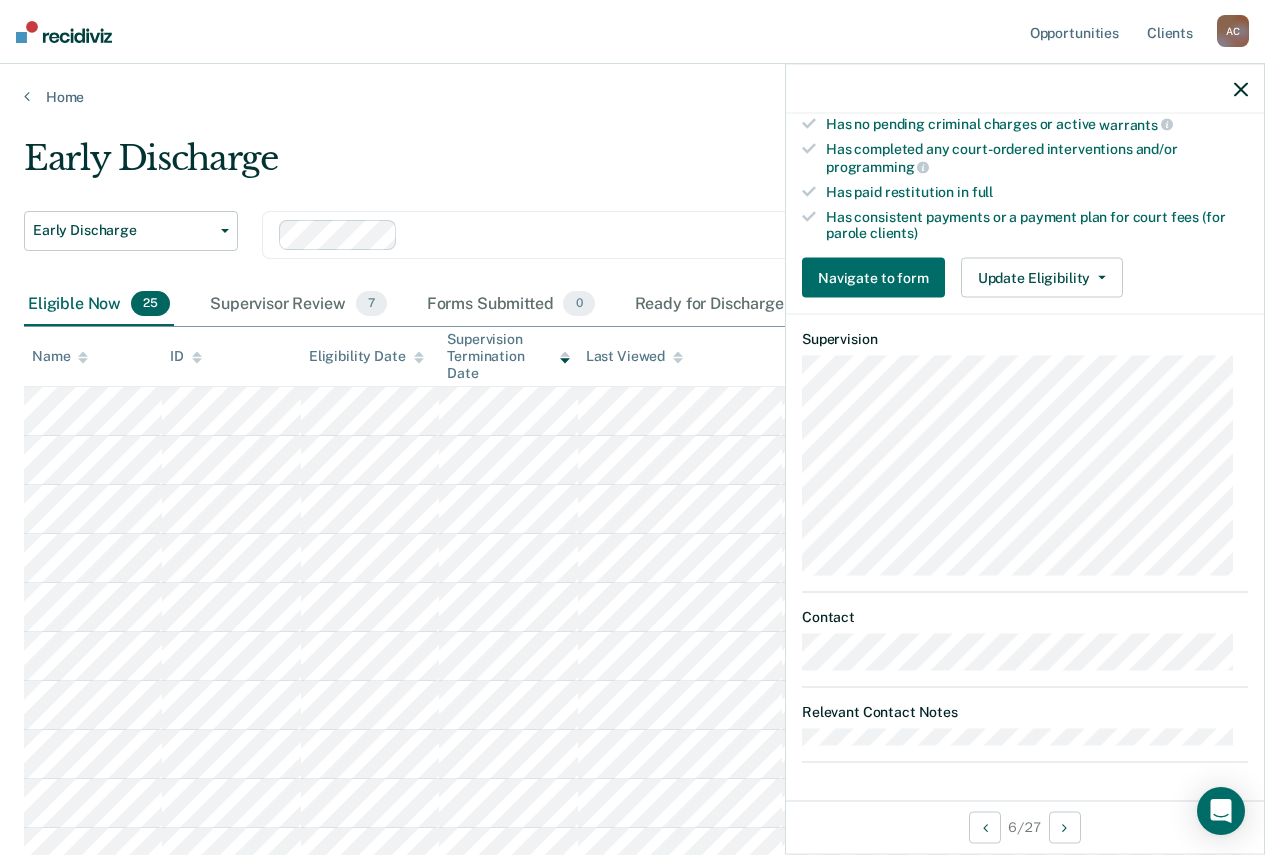 click 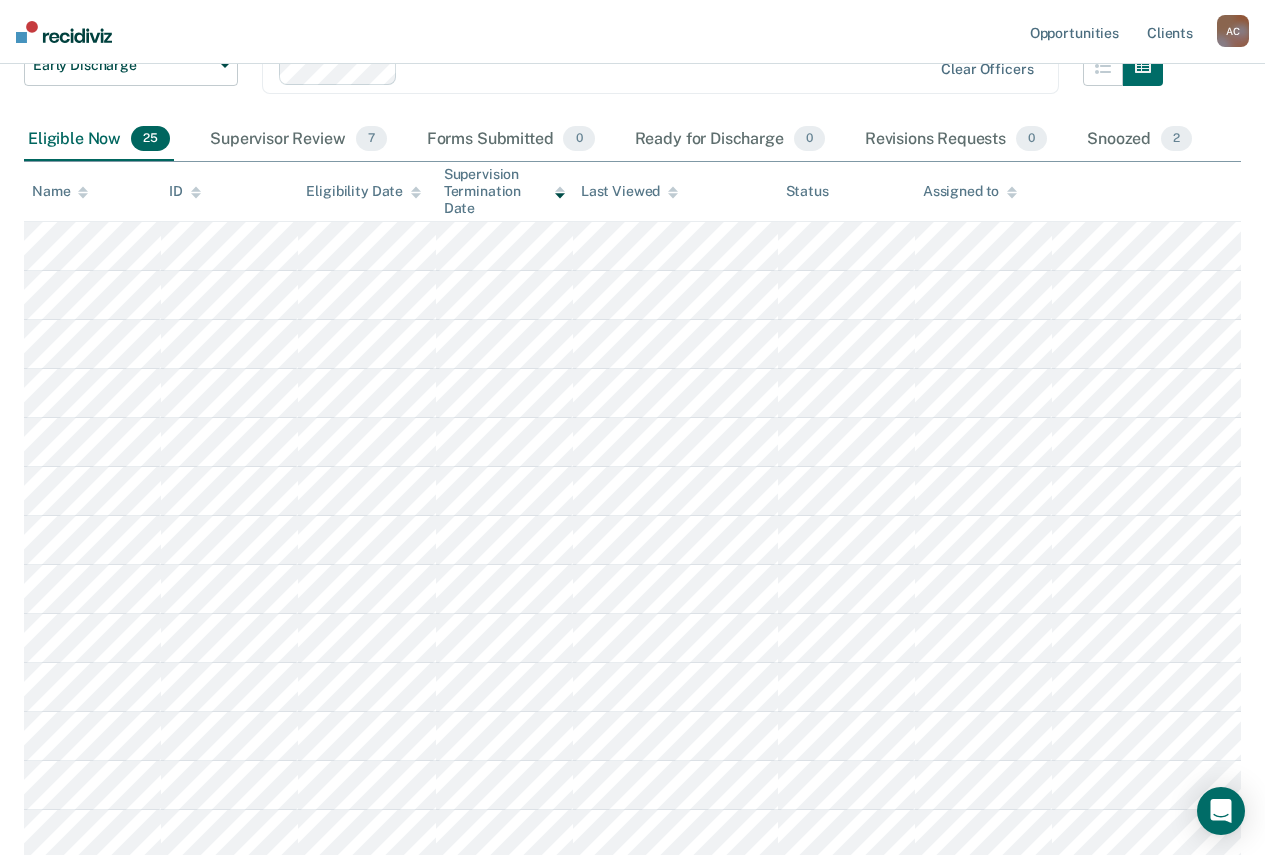 scroll, scrollTop: 200, scrollLeft: 0, axis: vertical 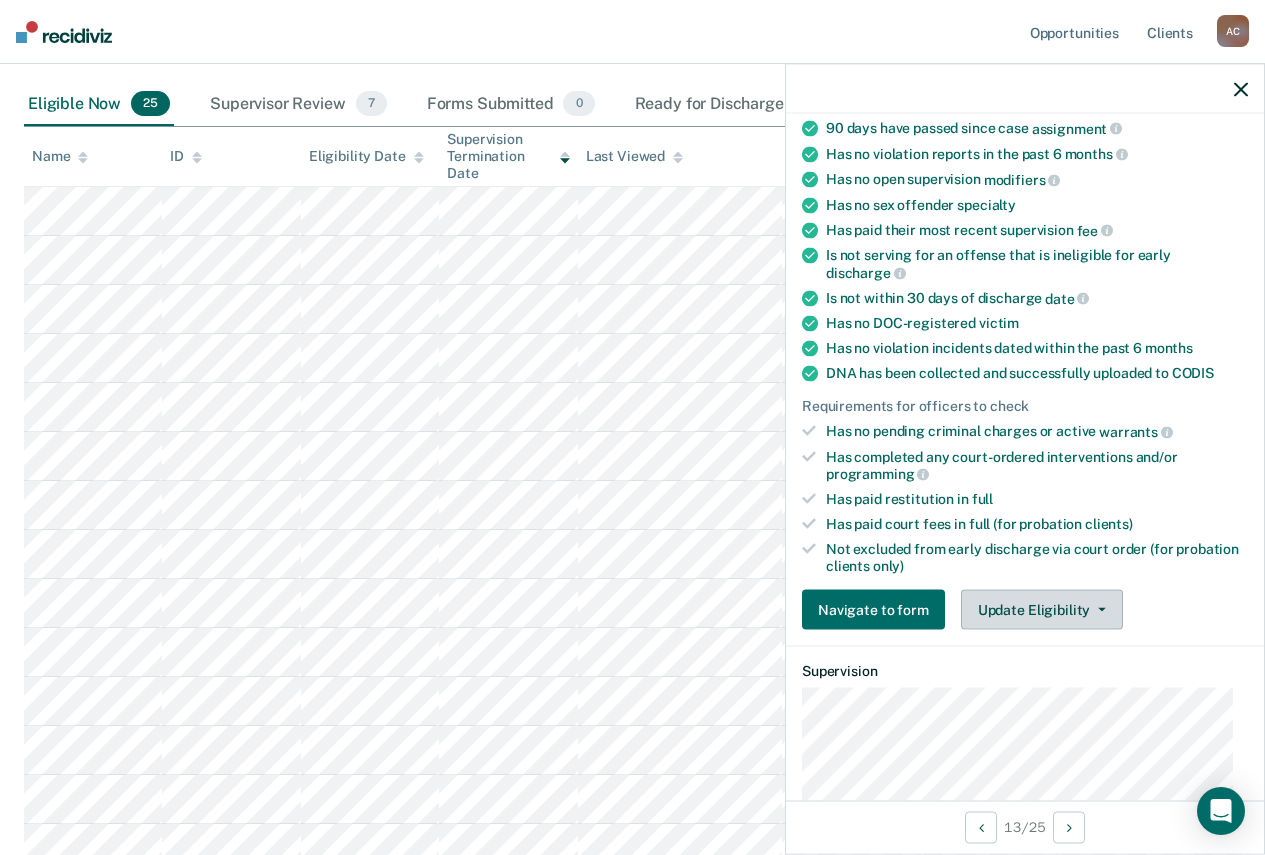 click on "Update Eligibility" at bounding box center [1042, 610] 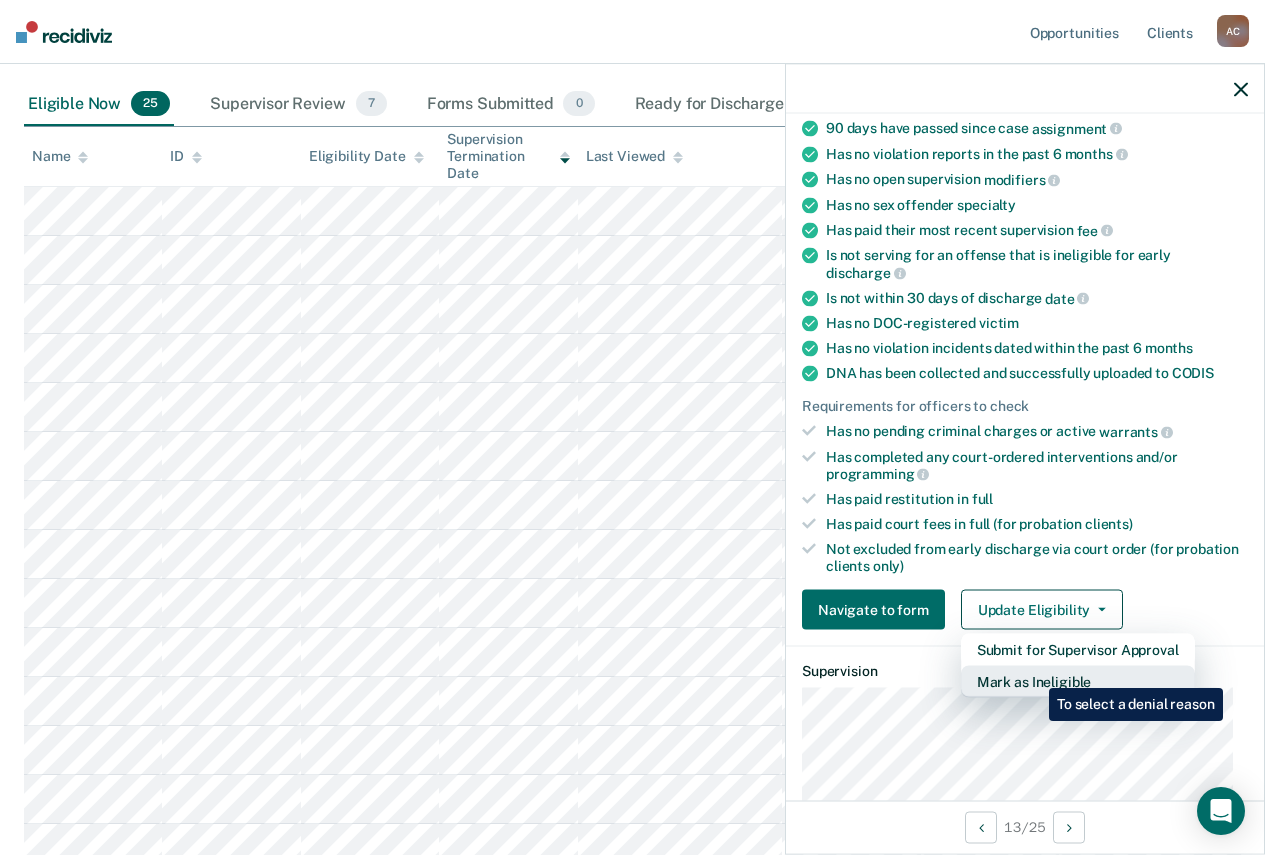click on "Mark as Ineligible" at bounding box center [1078, 682] 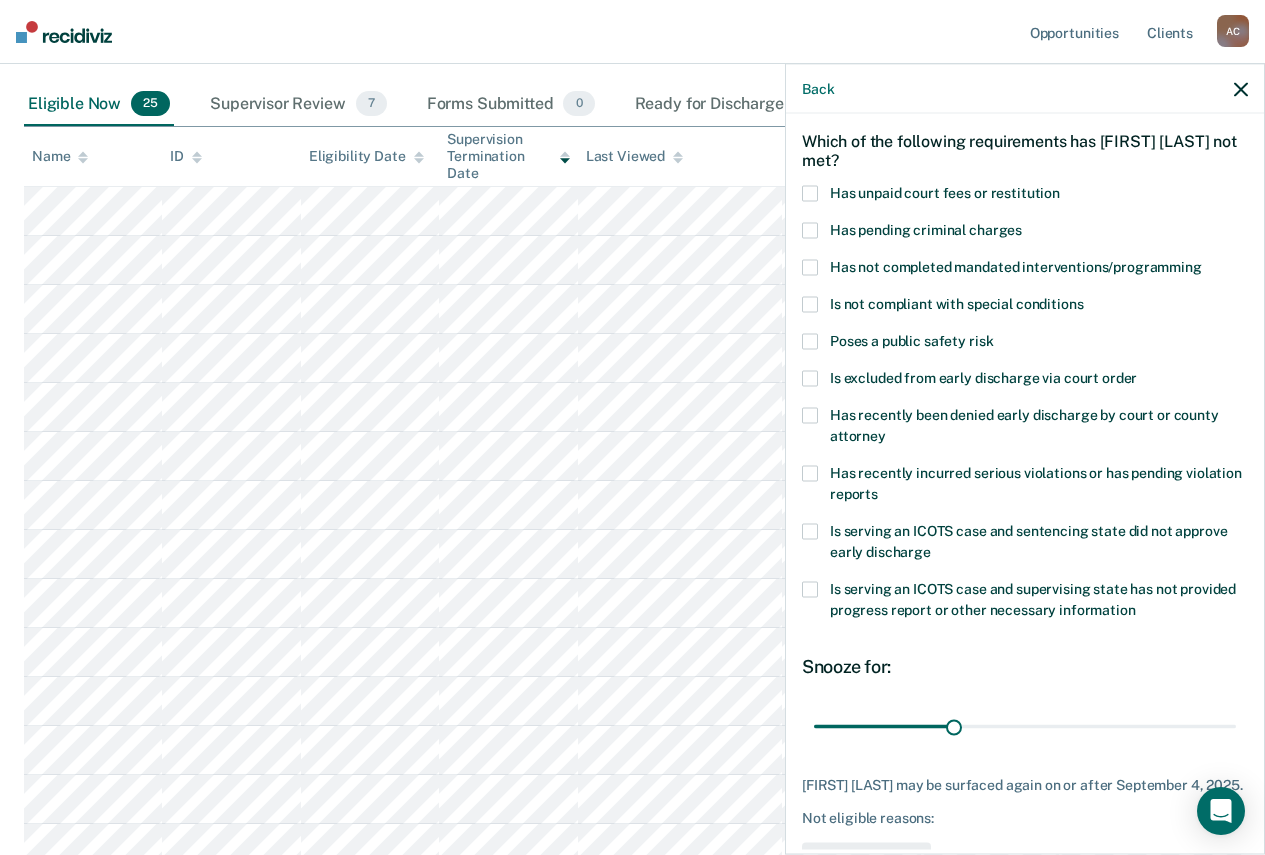 scroll, scrollTop: 0, scrollLeft: 0, axis: both 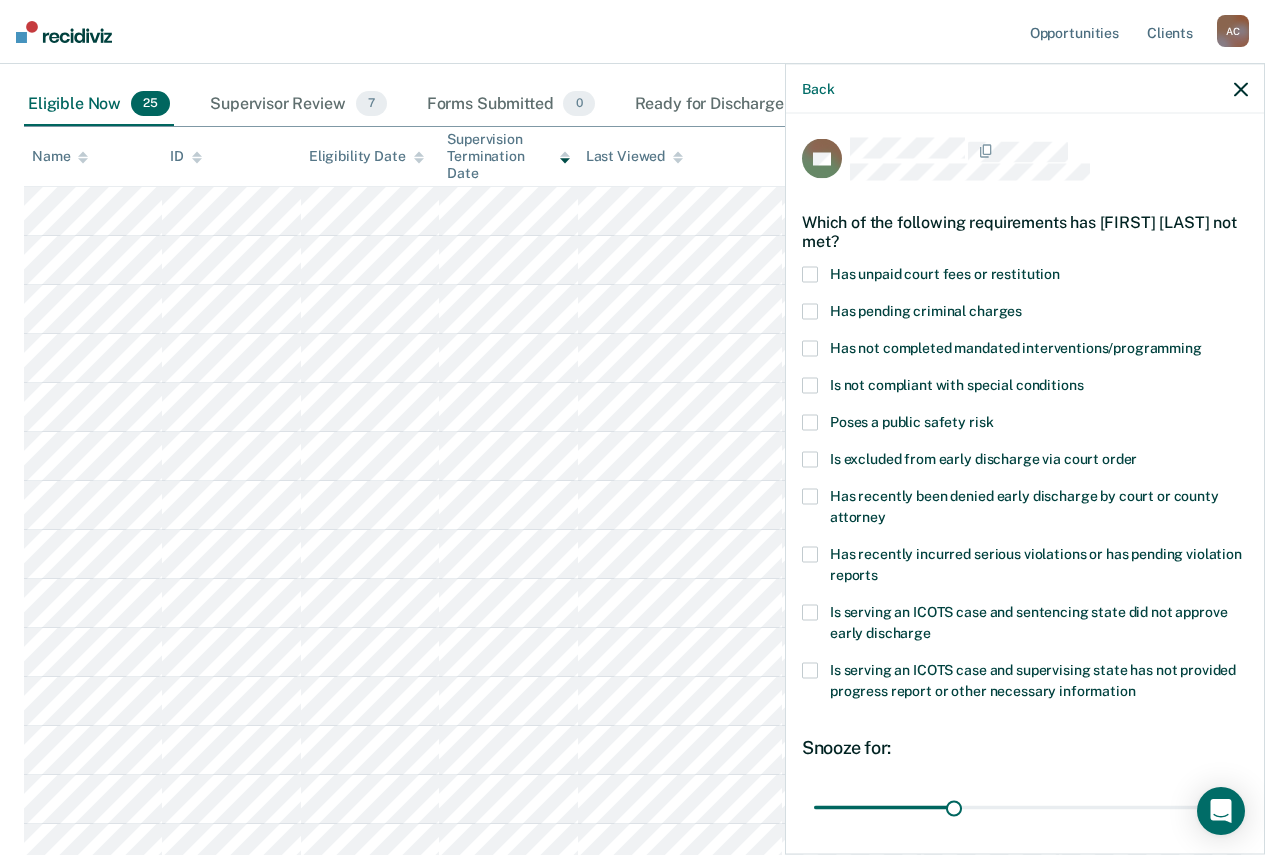 click at bounding box center (810, 275) 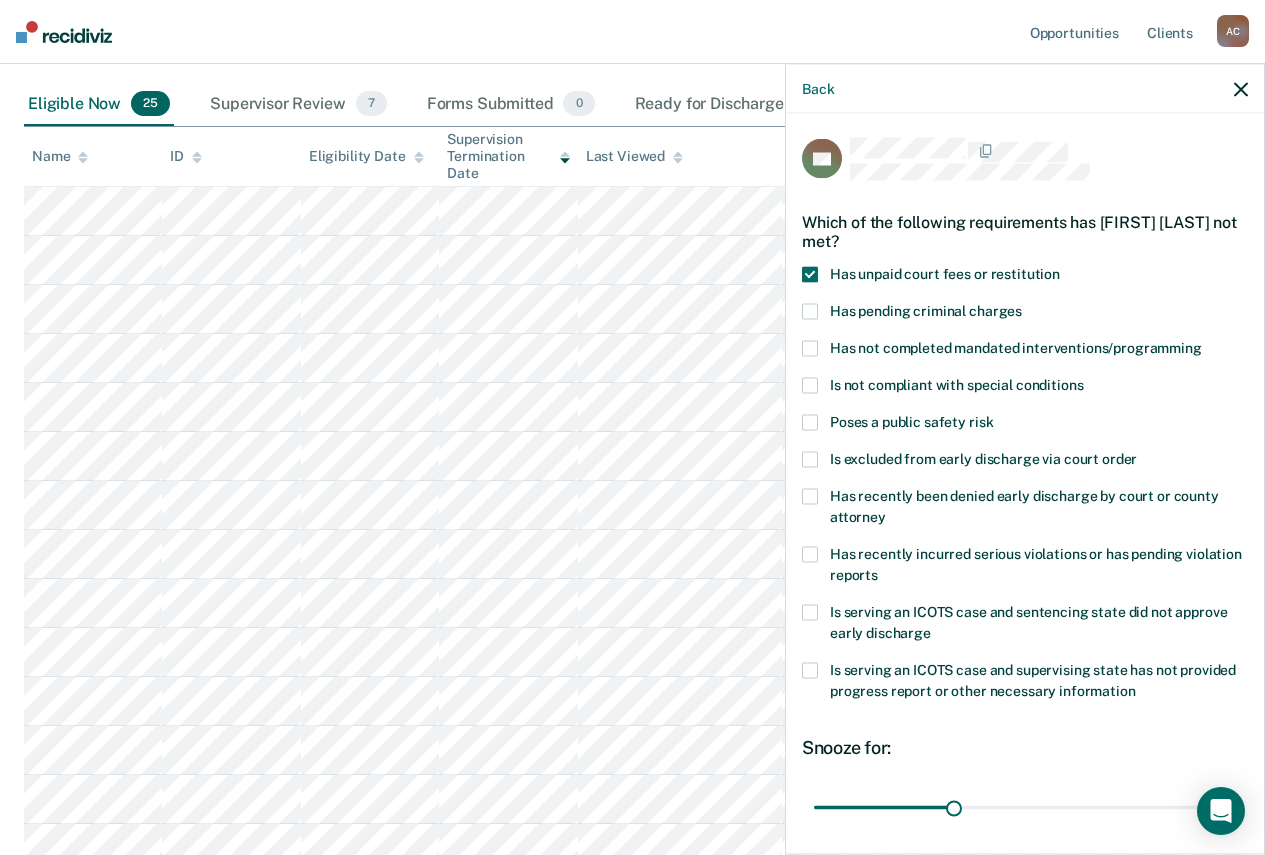scroll, scrollTop: 165, scrollLeft: 0, axis: vertical 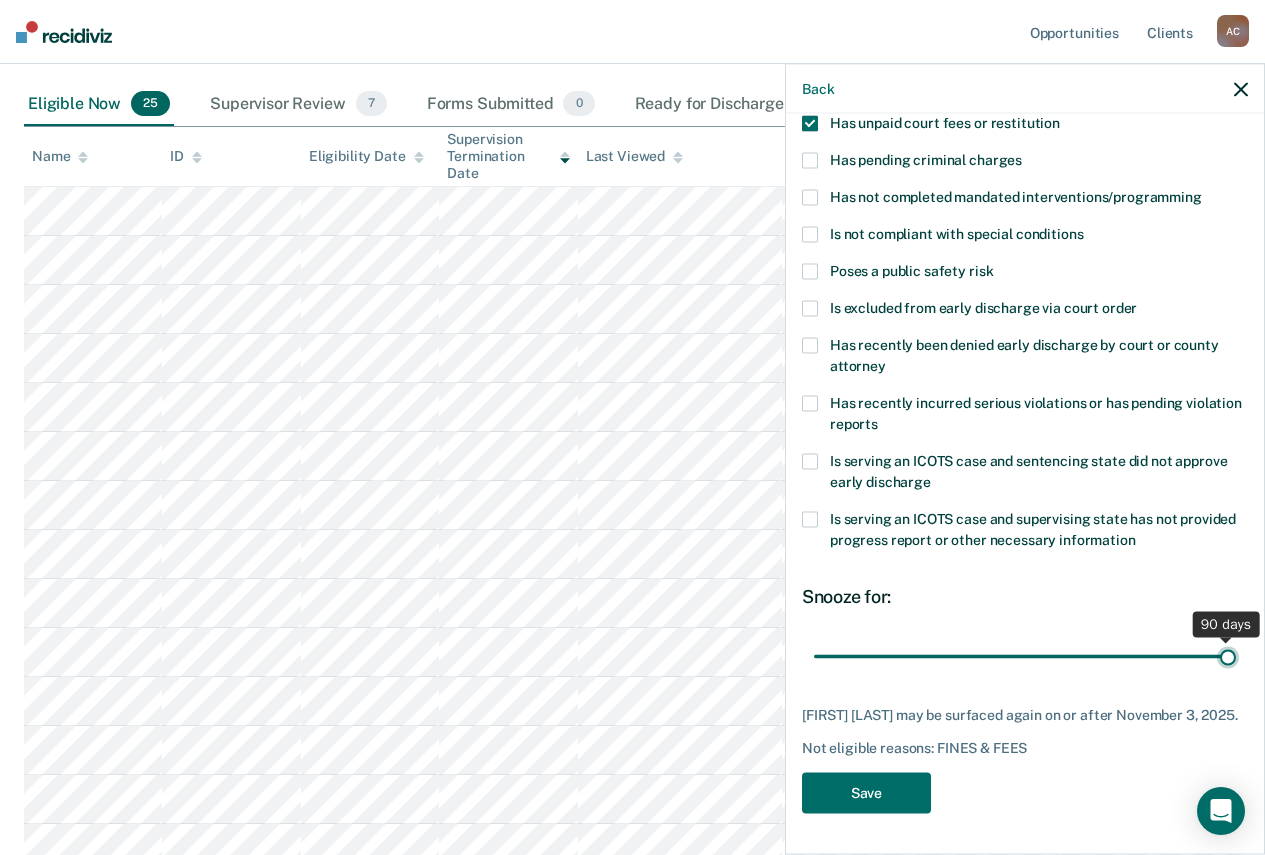 drag, startPoint x: 946, startPoint y: 641, endPoint x: 1279, endPoint y: 630, distance: 333.18164 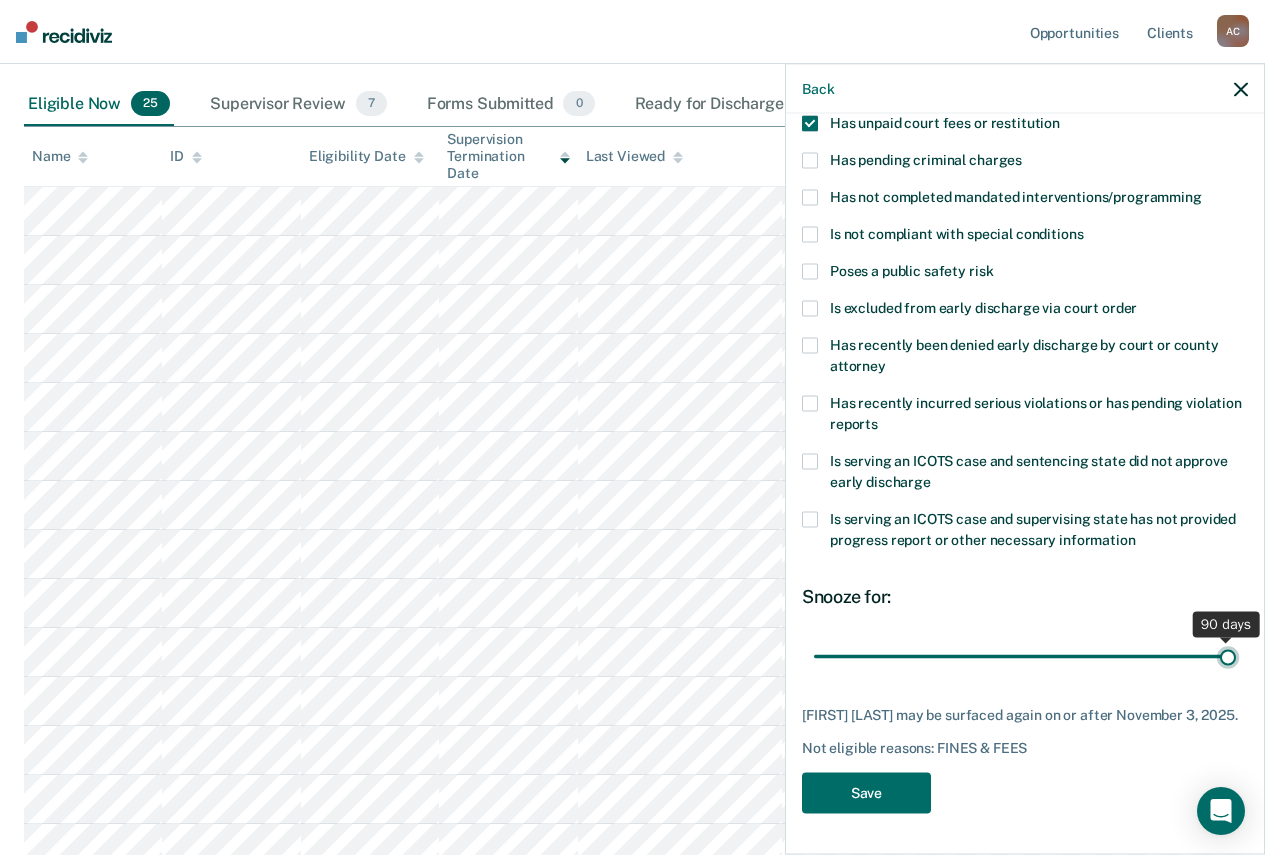 type on "90" 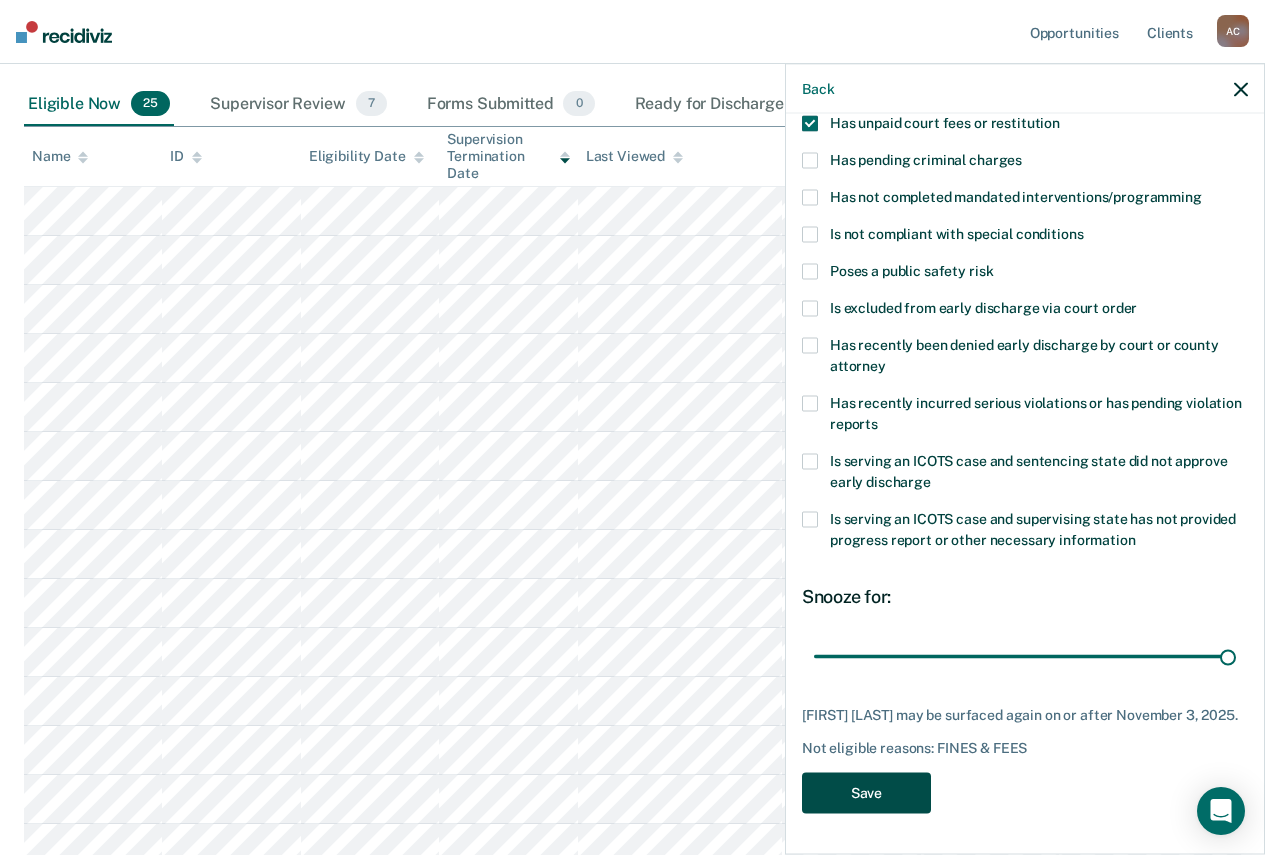 click on "Save" at bounding box center (866, 793) 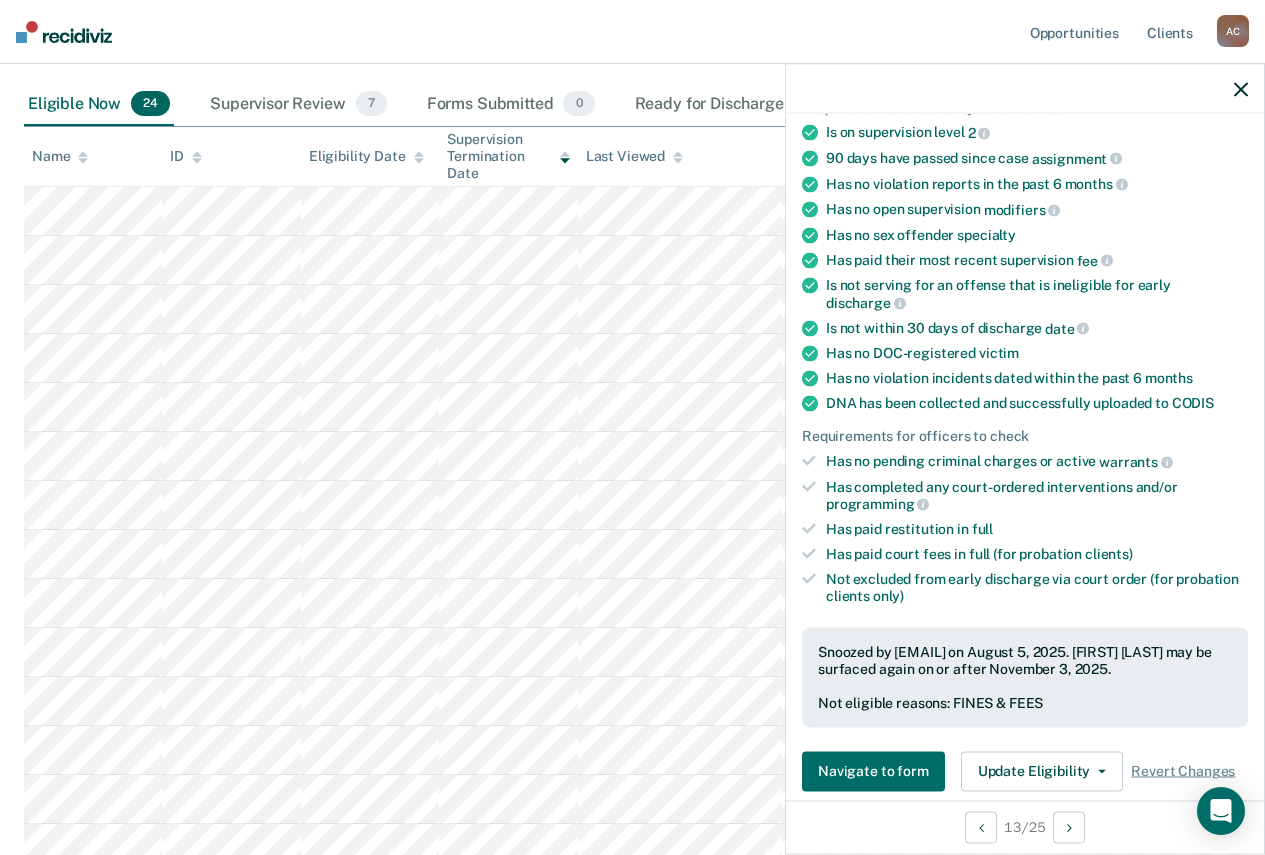 scroll, scrollTop: 0, scrollLeft: 0, axis: both 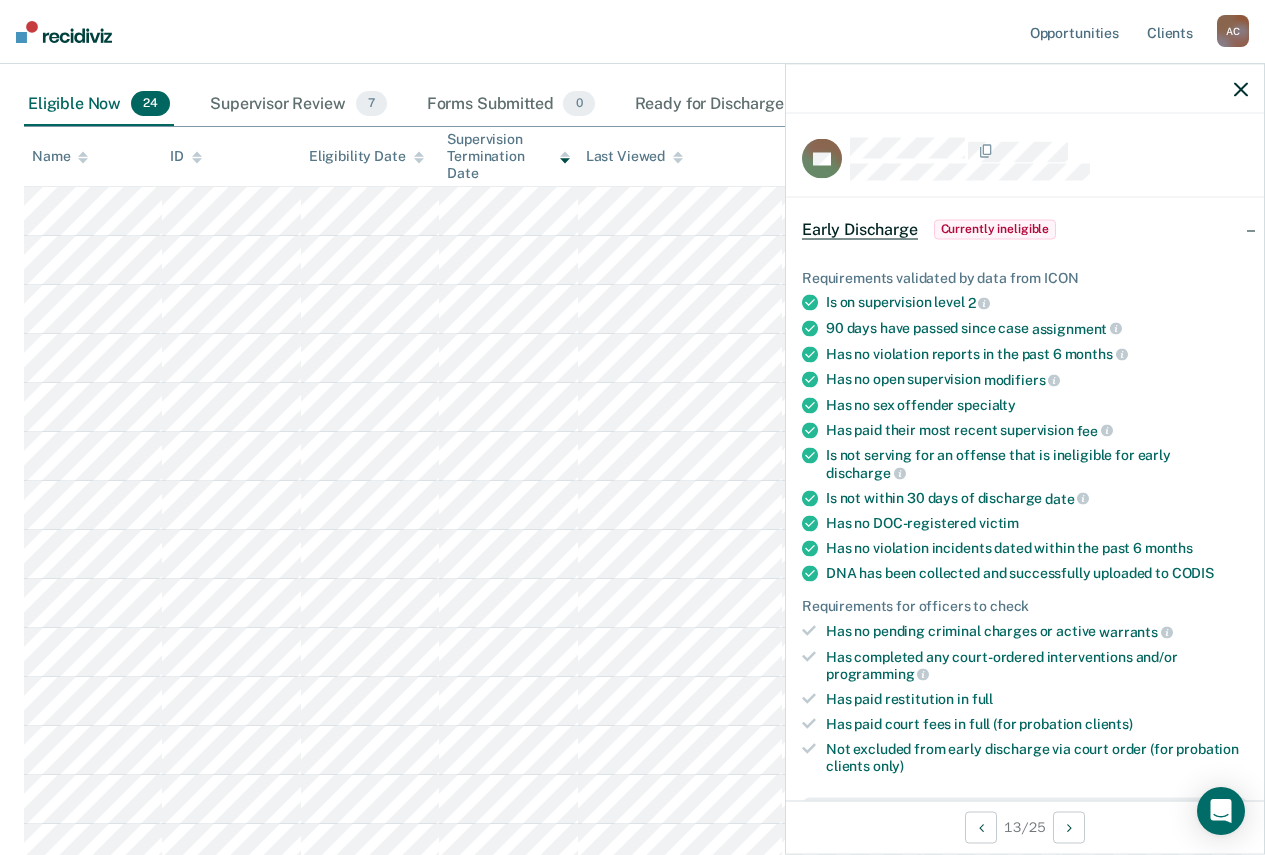click on "Eligible Now 24" at bounding box center [99, 105] 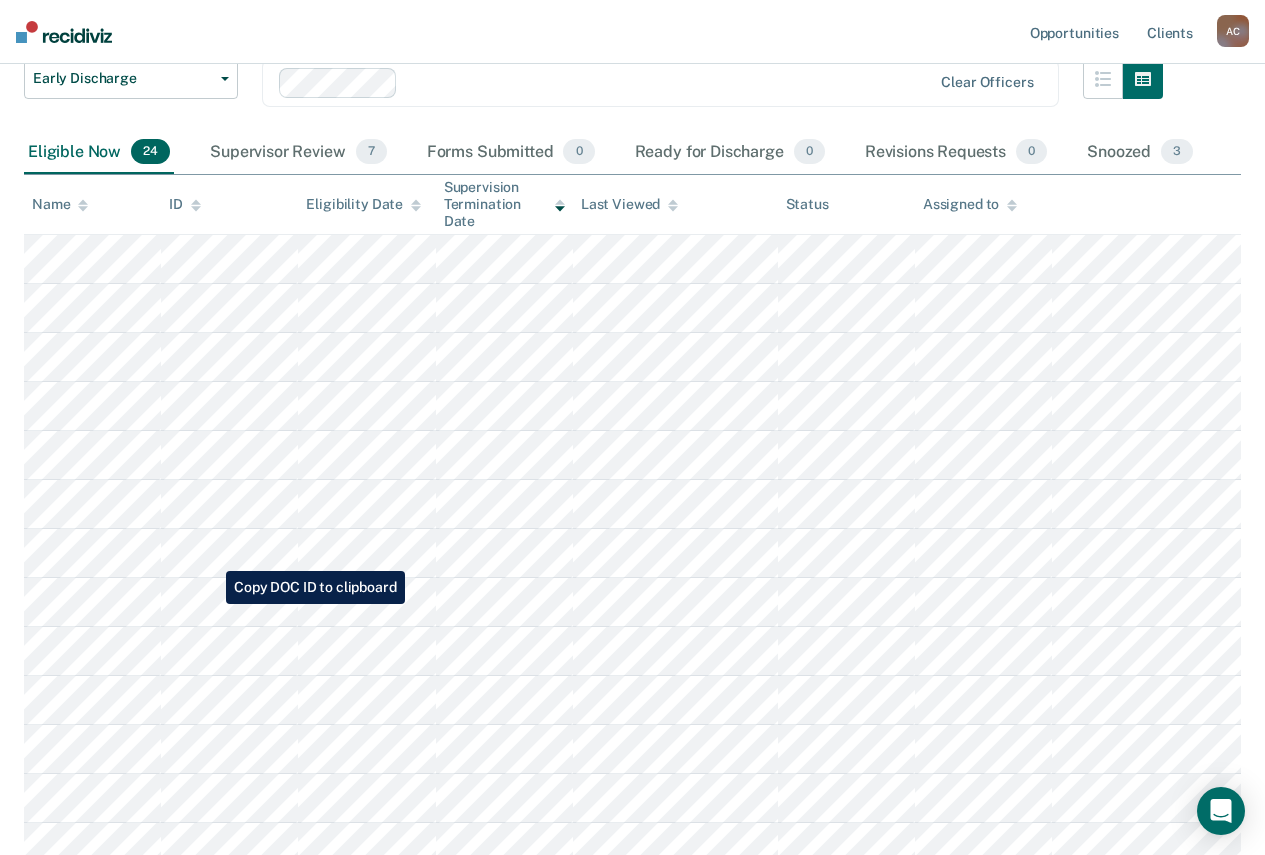scroll, scrollTop: 0, scrollLeft: 0, axis: both 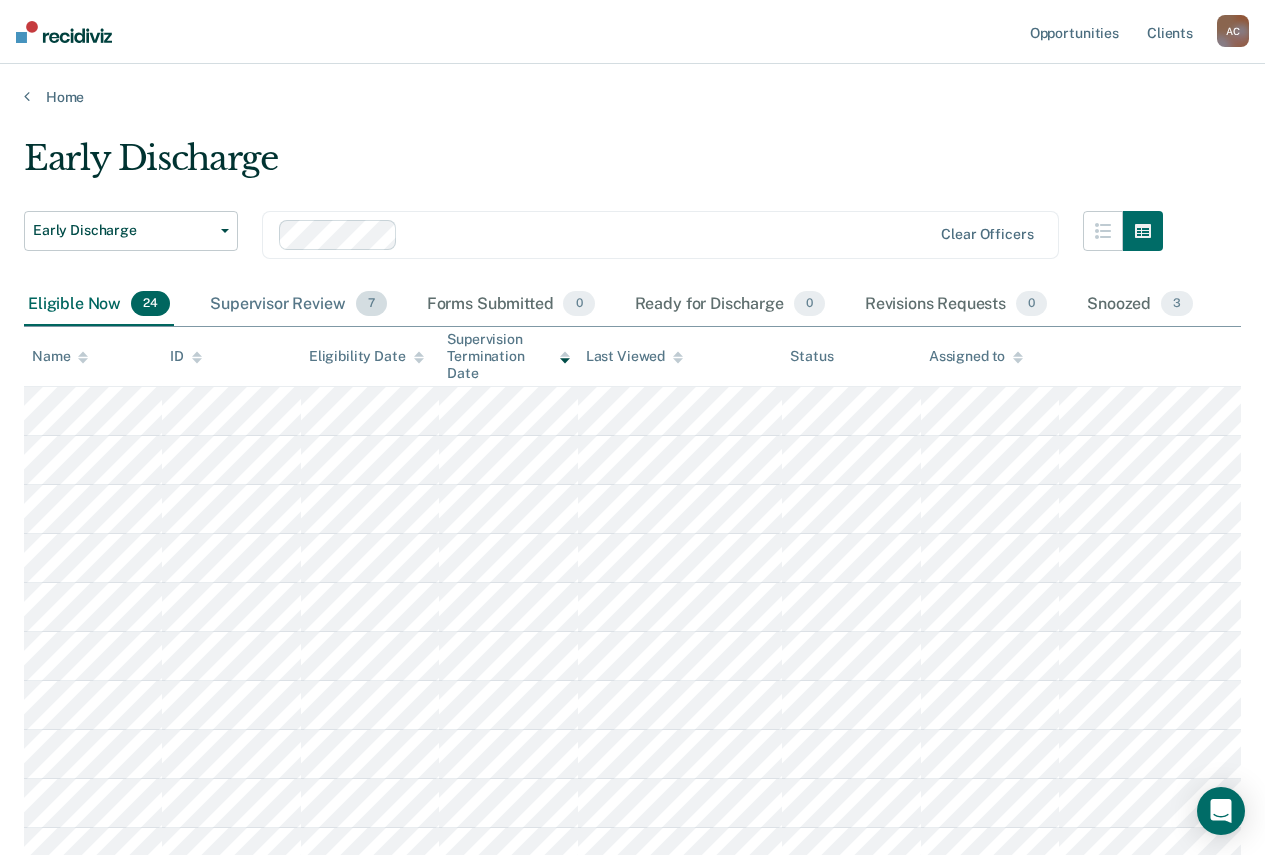 click on "Supervisor Review 7" at bounding box center [298, 305] 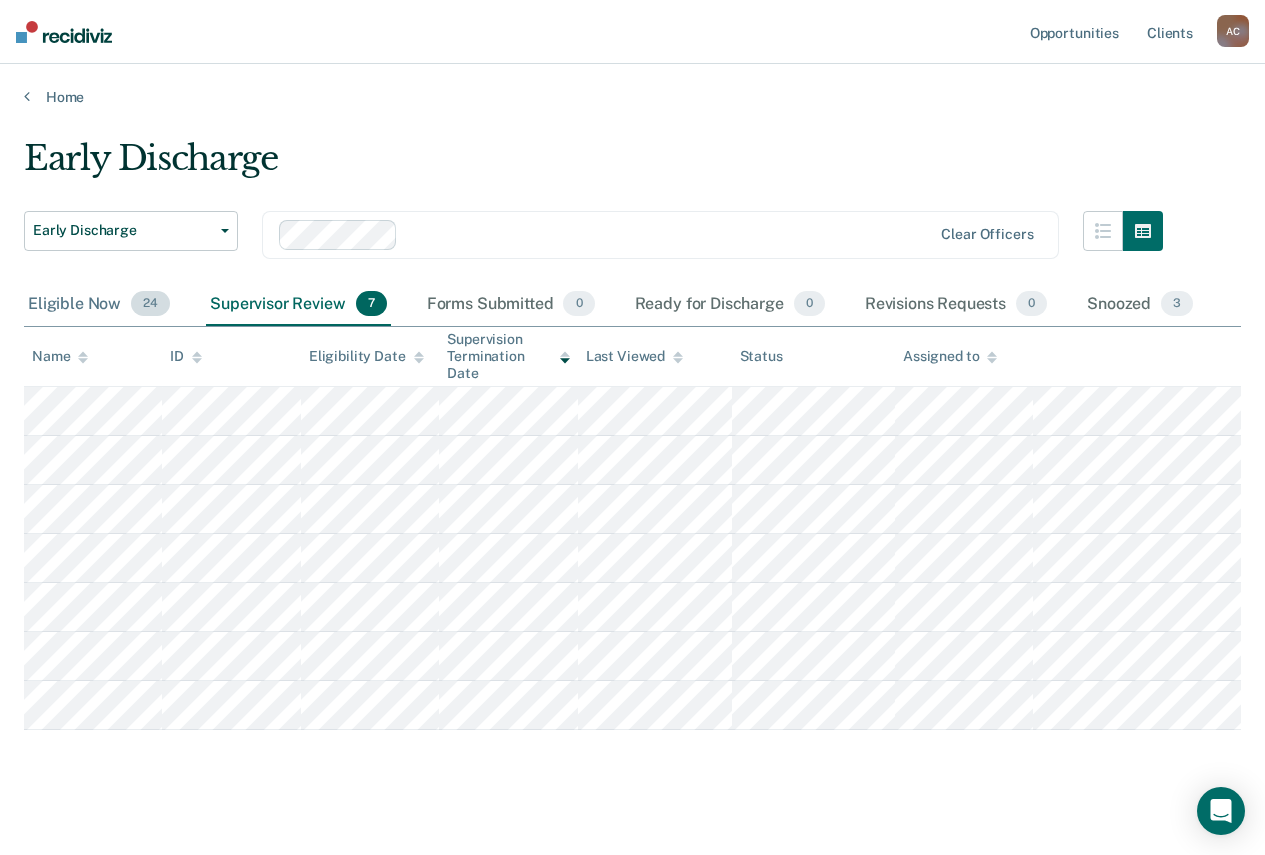click on "Eligible Now 24" at bounding box center [99, 305] 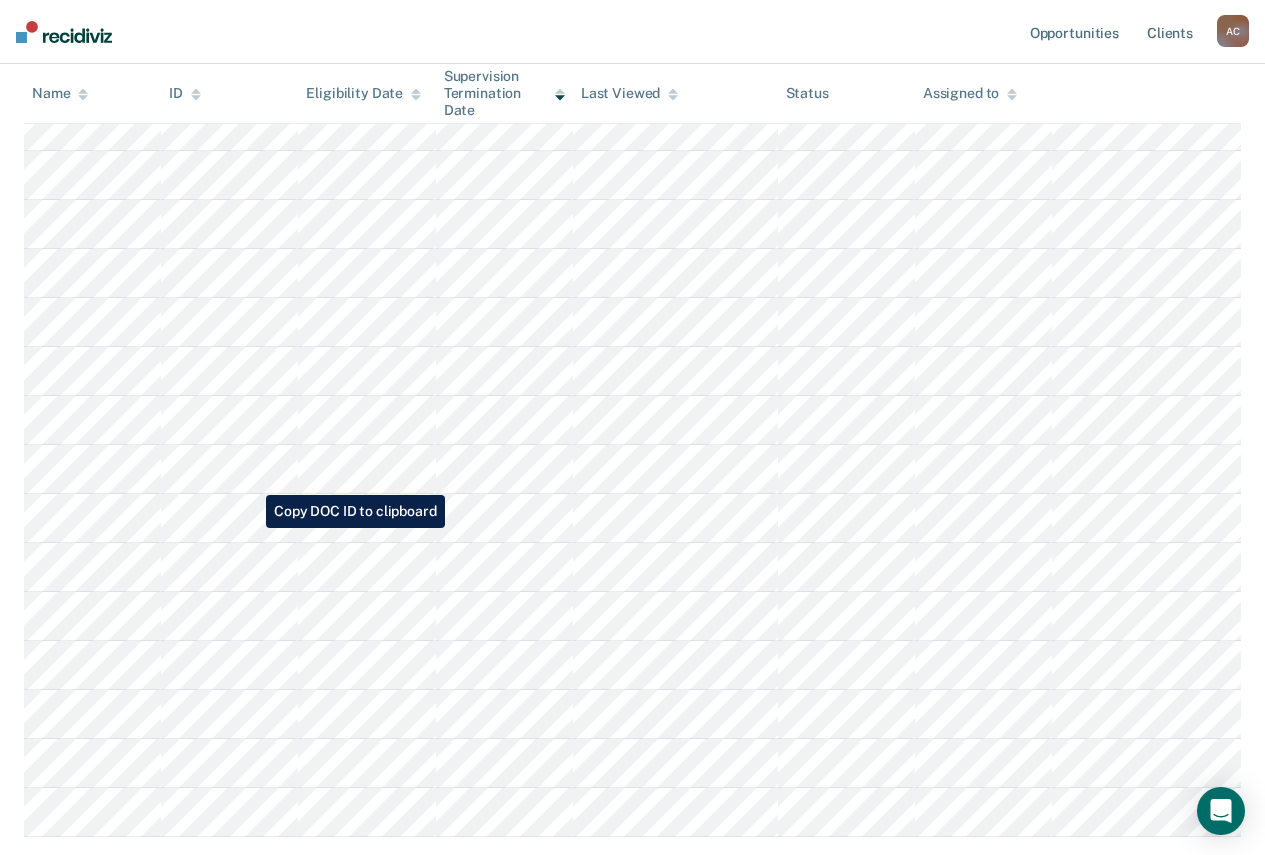 scroll, scrollTop: 852, scrollLeft: 0, axis: vertical 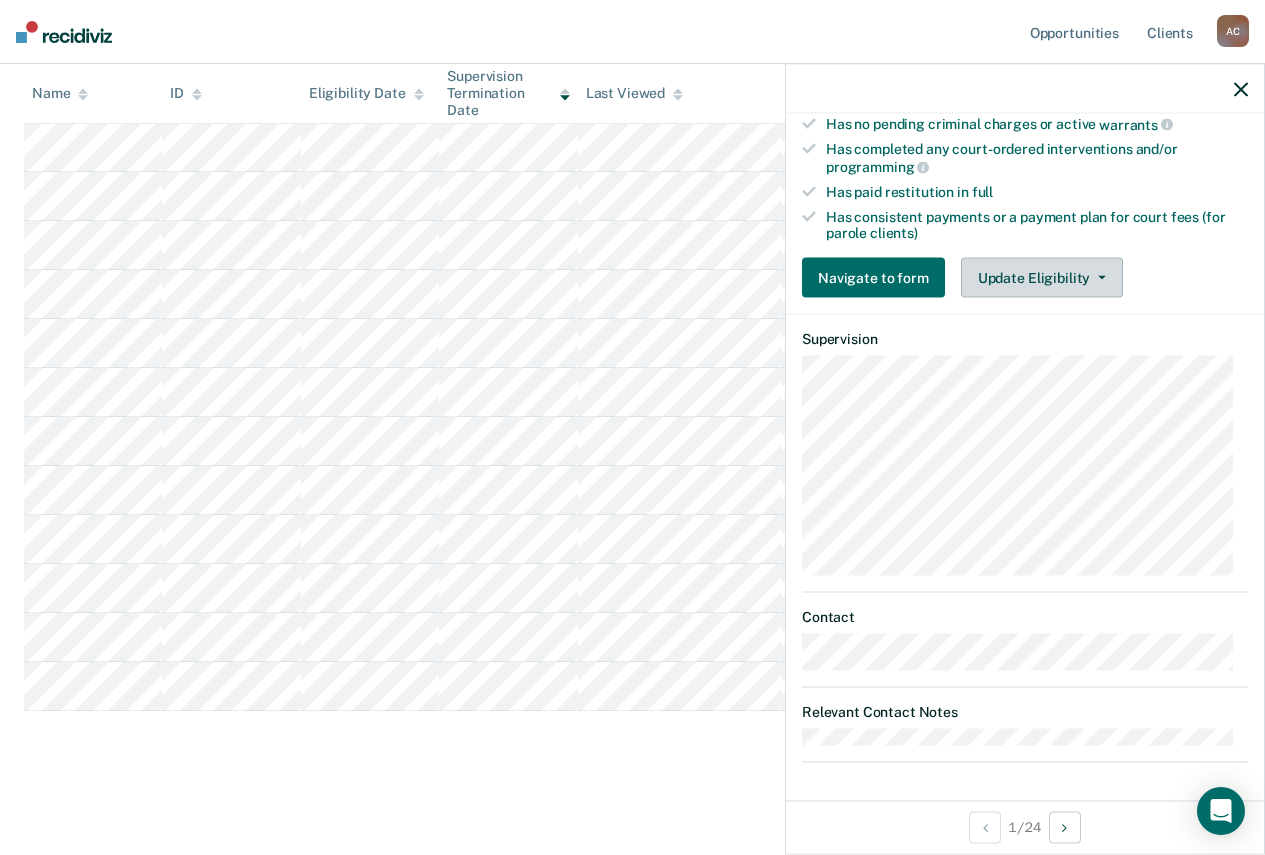 click on "Update Eligibility" at bounding box center [1042, 278] 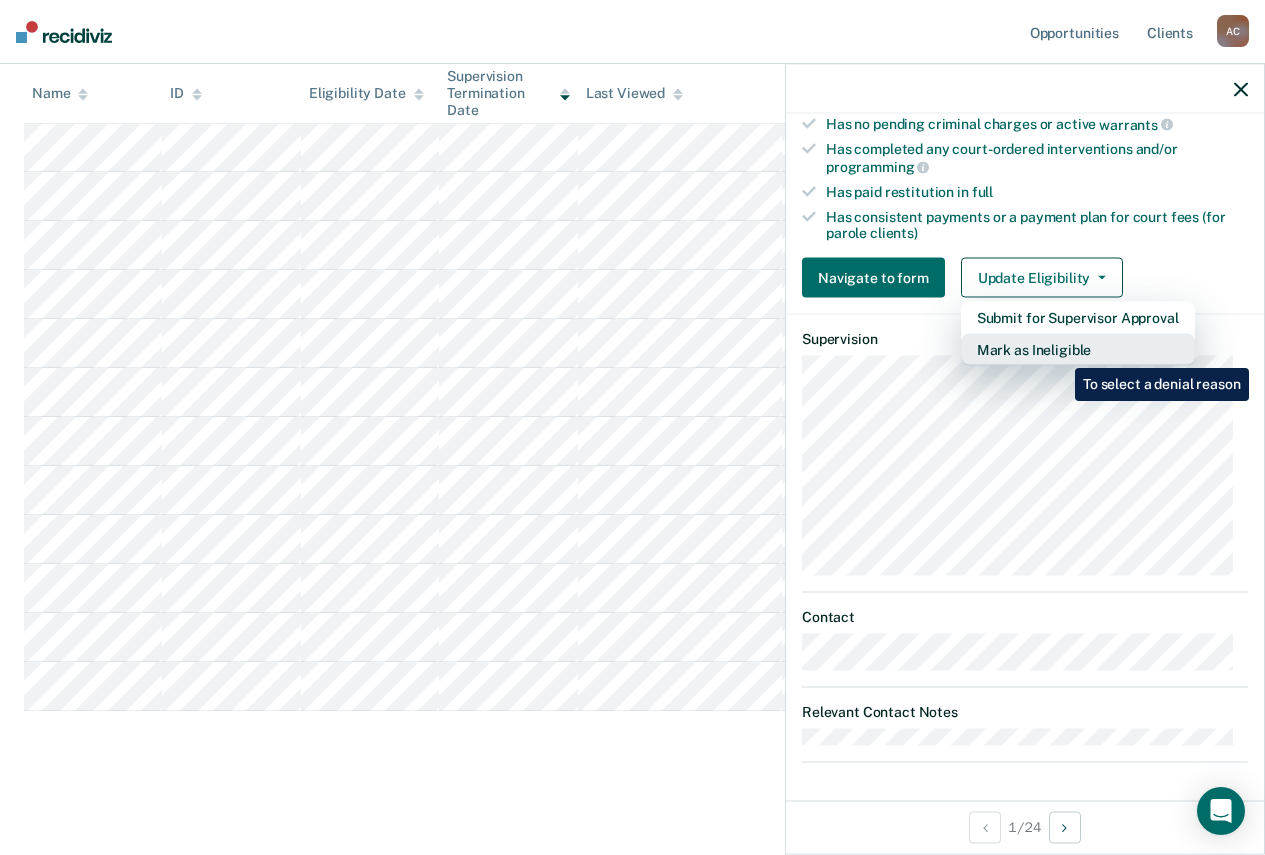 click on "Mark as Ineligible" at bounding box center (1078, 350) 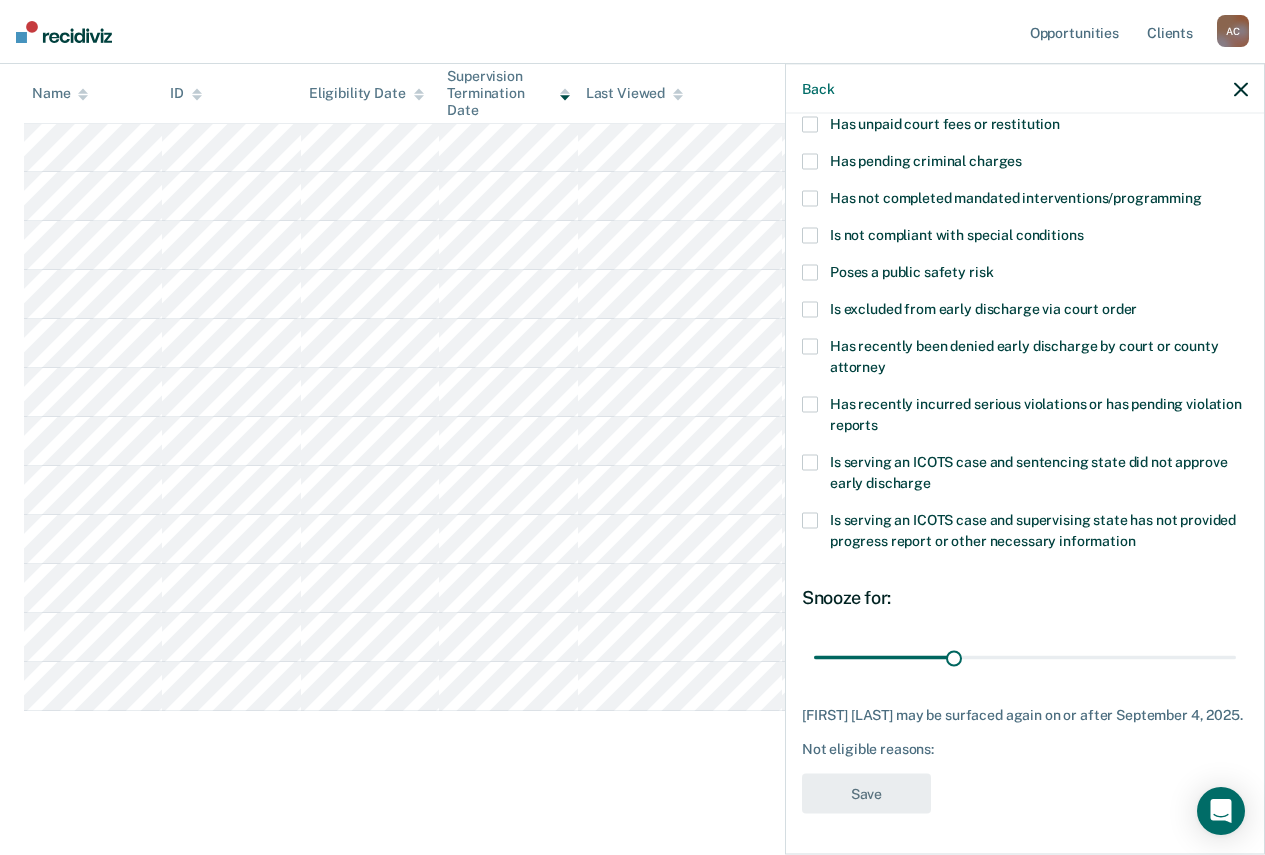 scroll, scrollTop: 165, scrollLeft: 0, axis: vertical 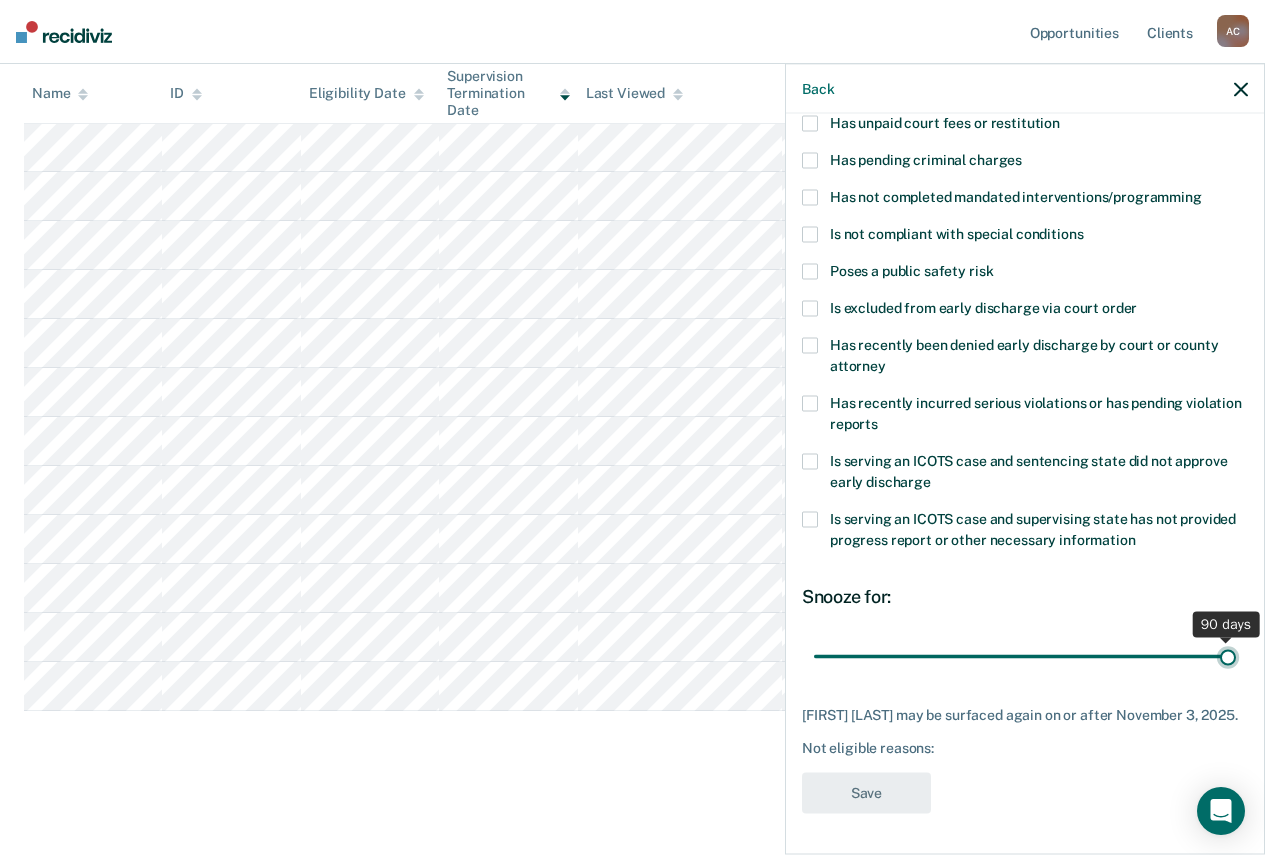 drag, startPoint x: 950, startPoint y: 641, endPoint x: 1277, endPoint y: 629, distance: 327.22012 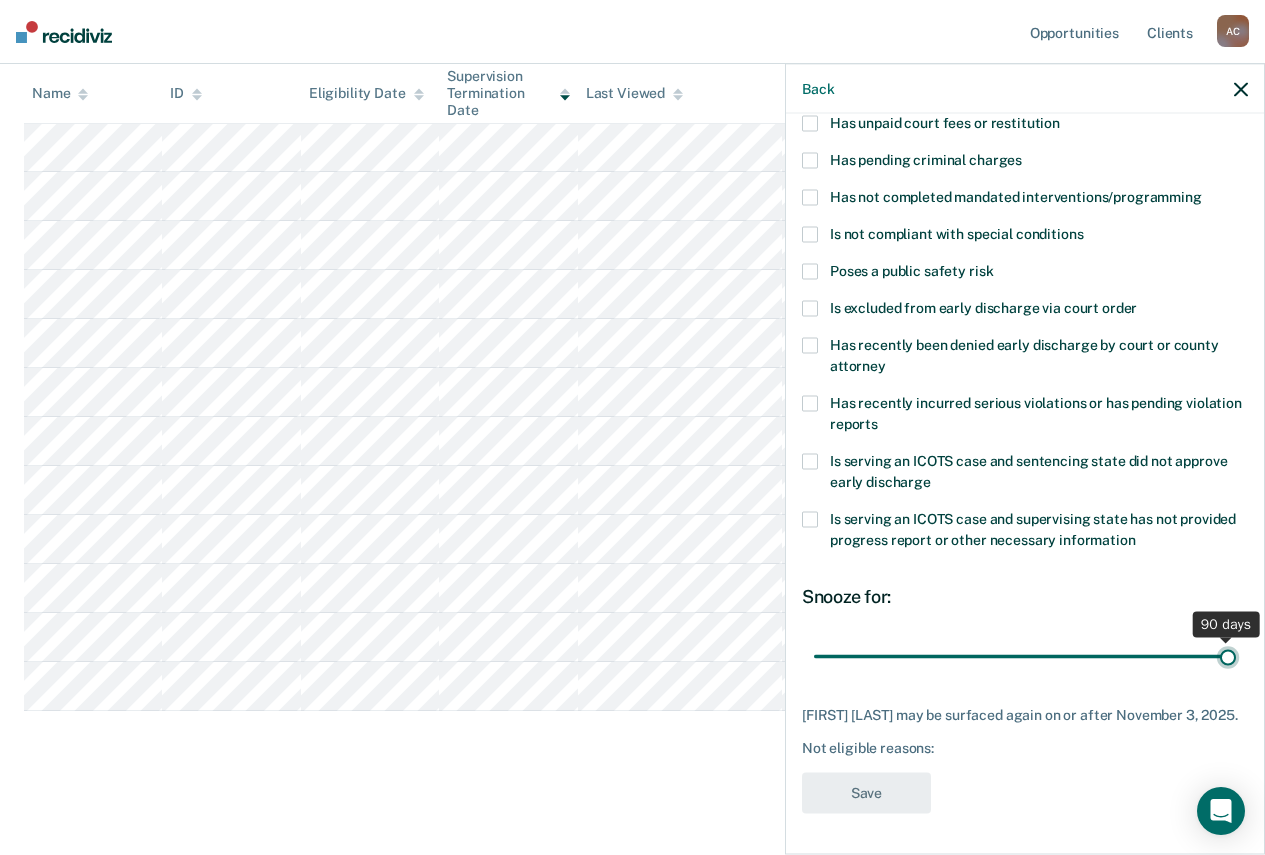 type on "90" 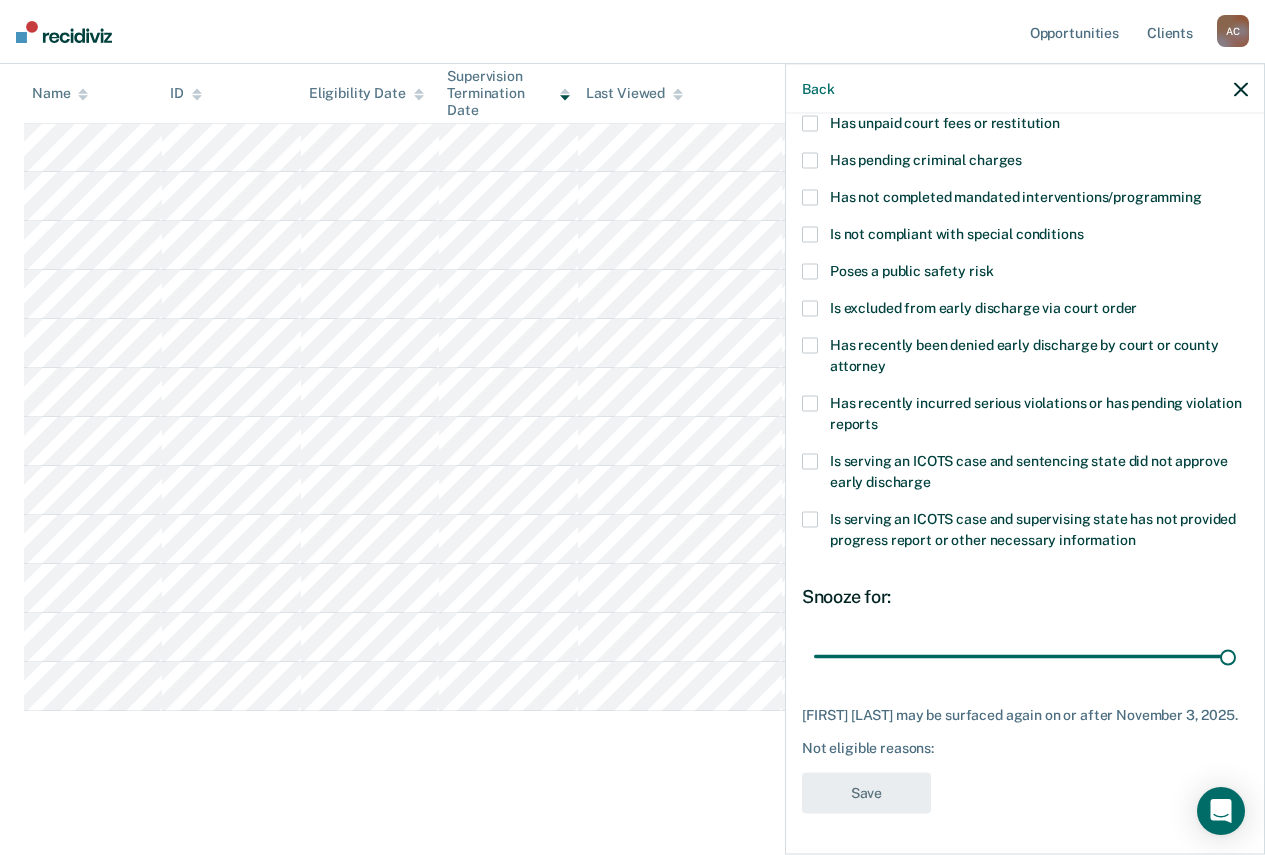 click at bounding box center (810, 462) 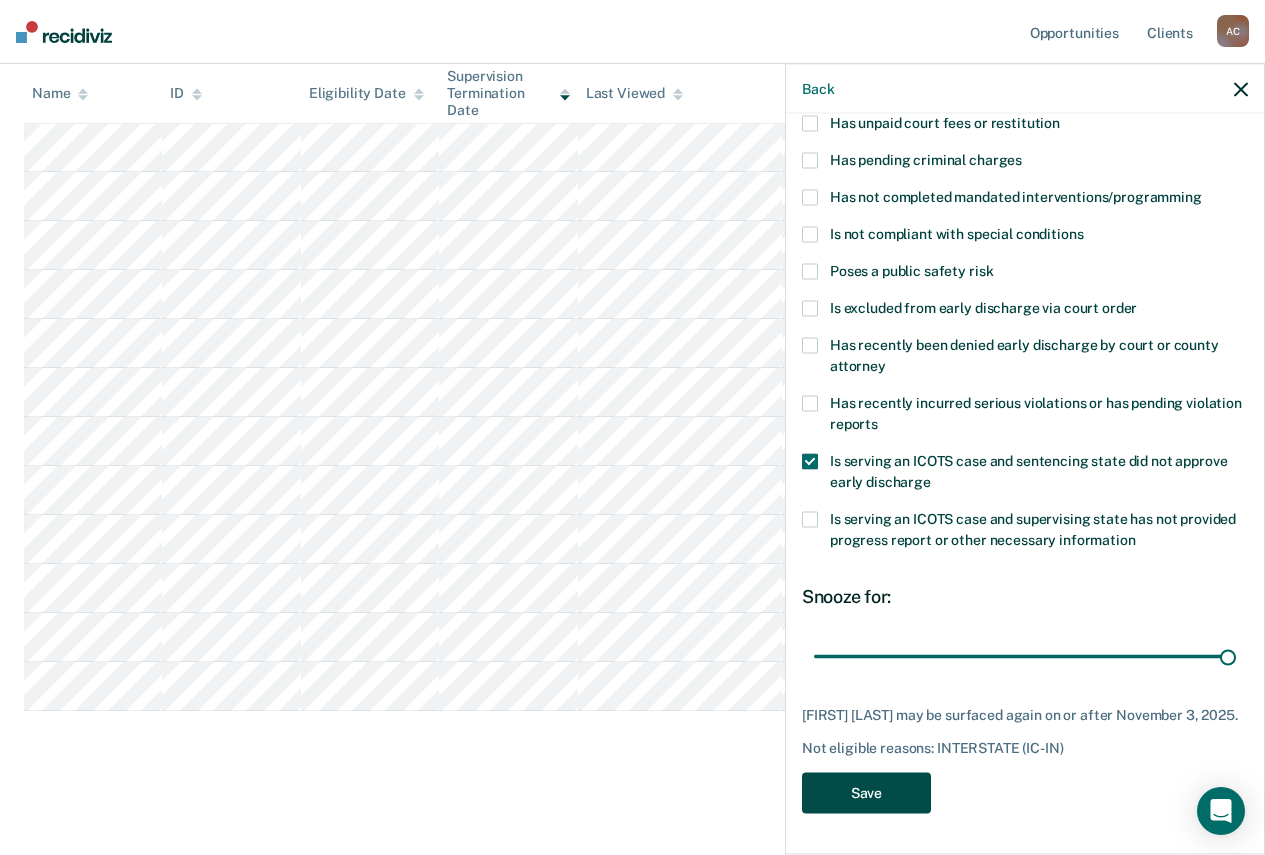 click on "Save" at bounding box center [866, 793] 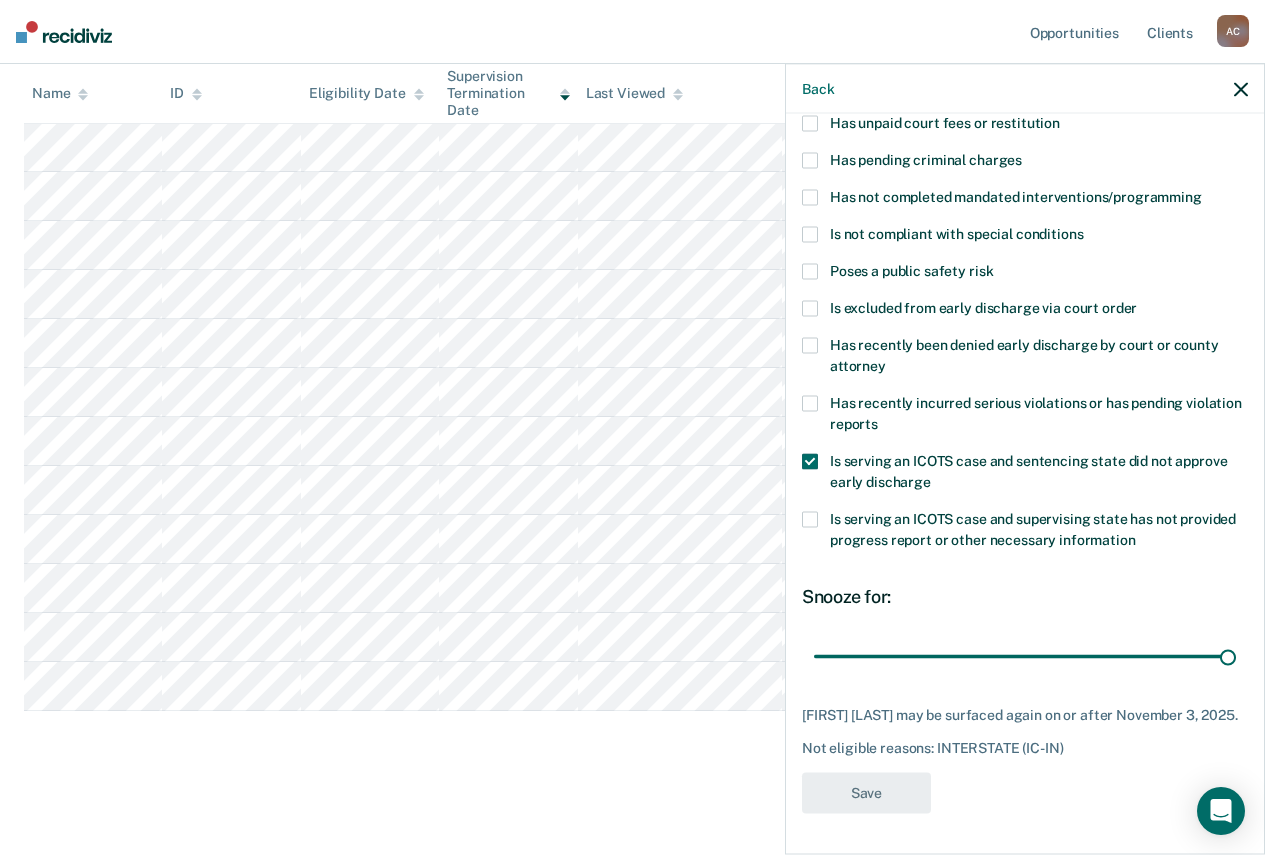 scroll, scrollTop: 0, scrollLeft: 0, axis: both 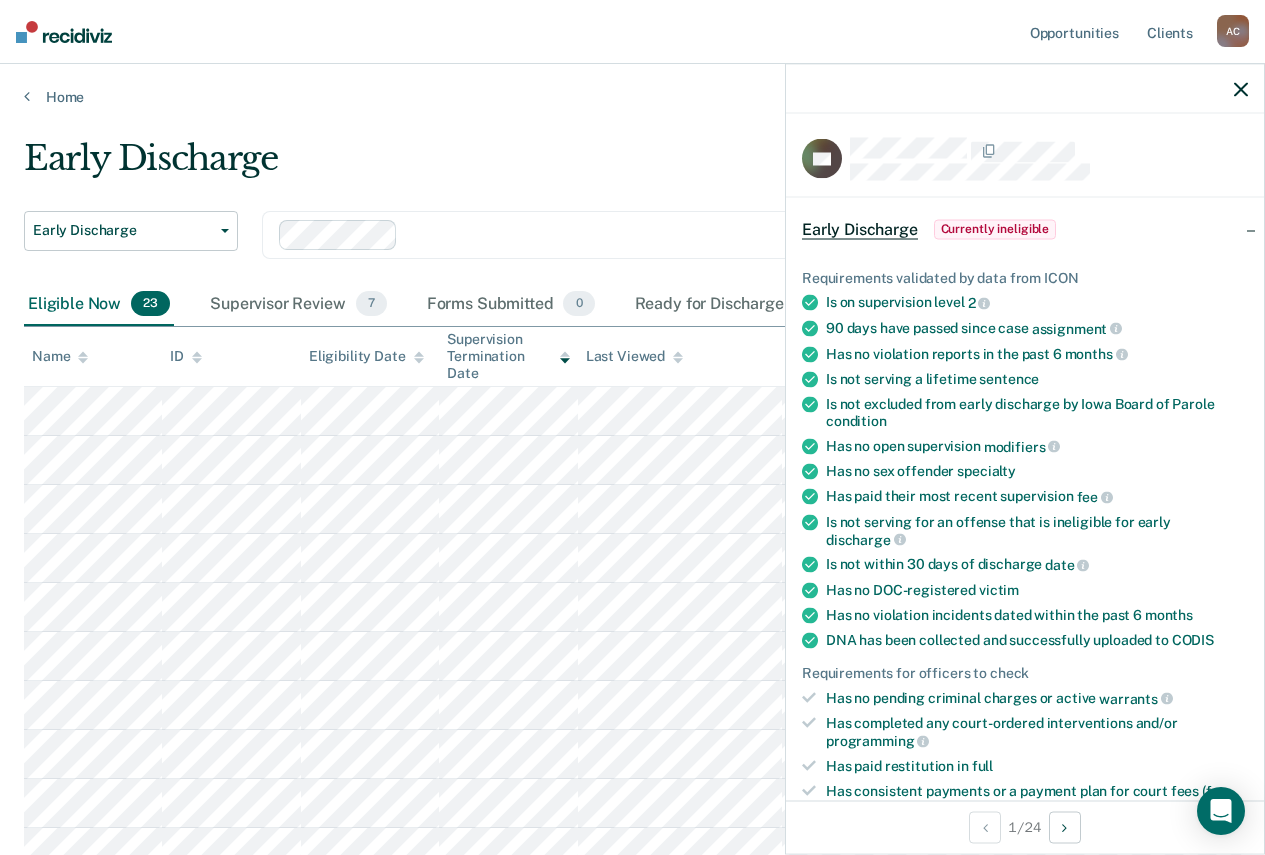 click 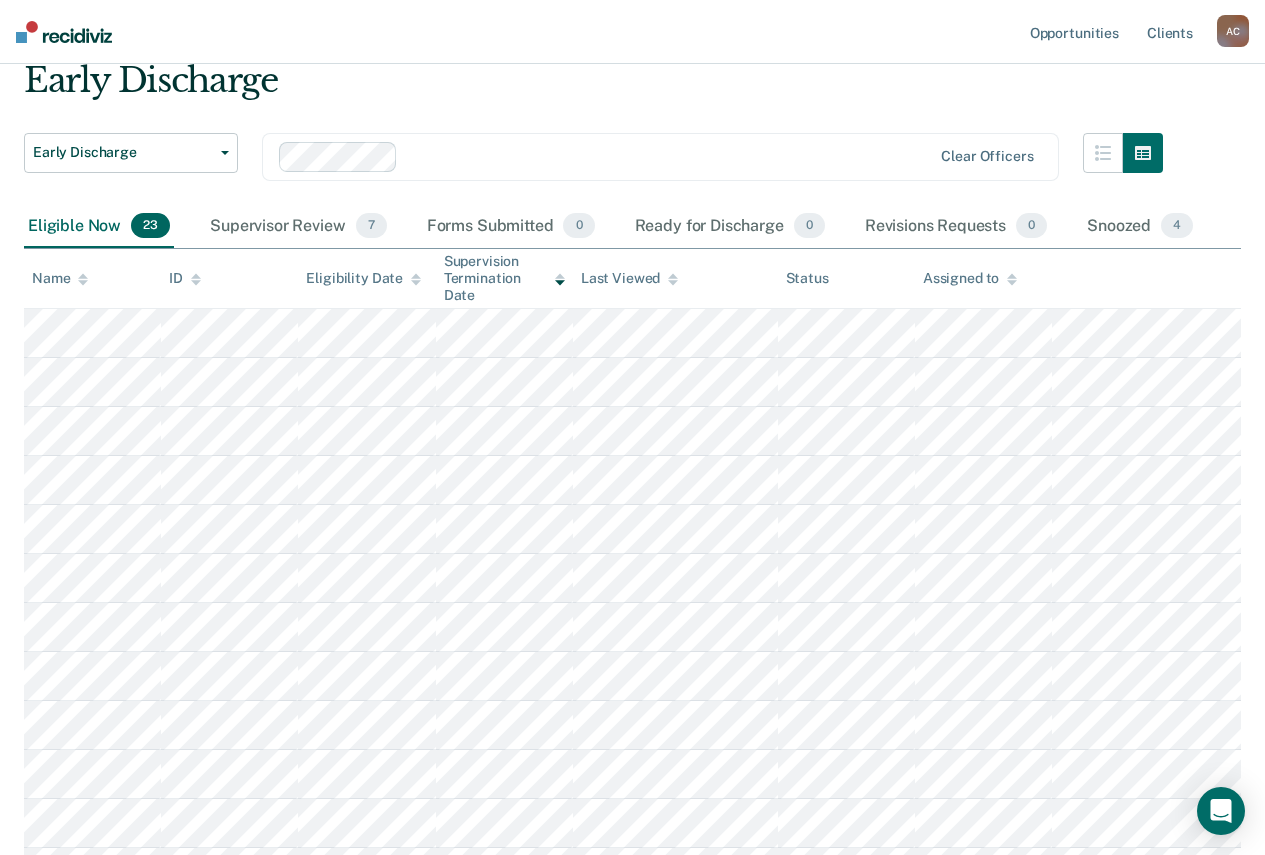 scroll, scrollTop: 0, scrollLeft: 0, axis: both 